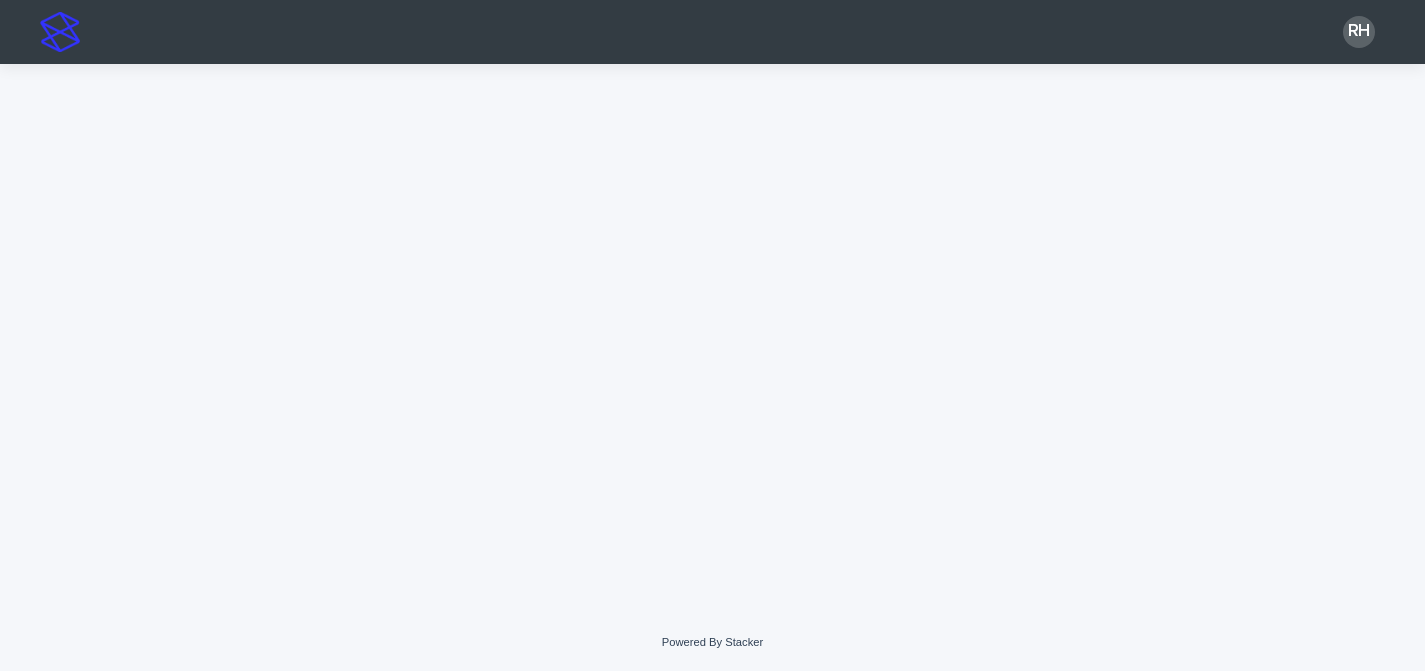 scroll, scrollTop: 0, scrollLeft: 0, axis: both 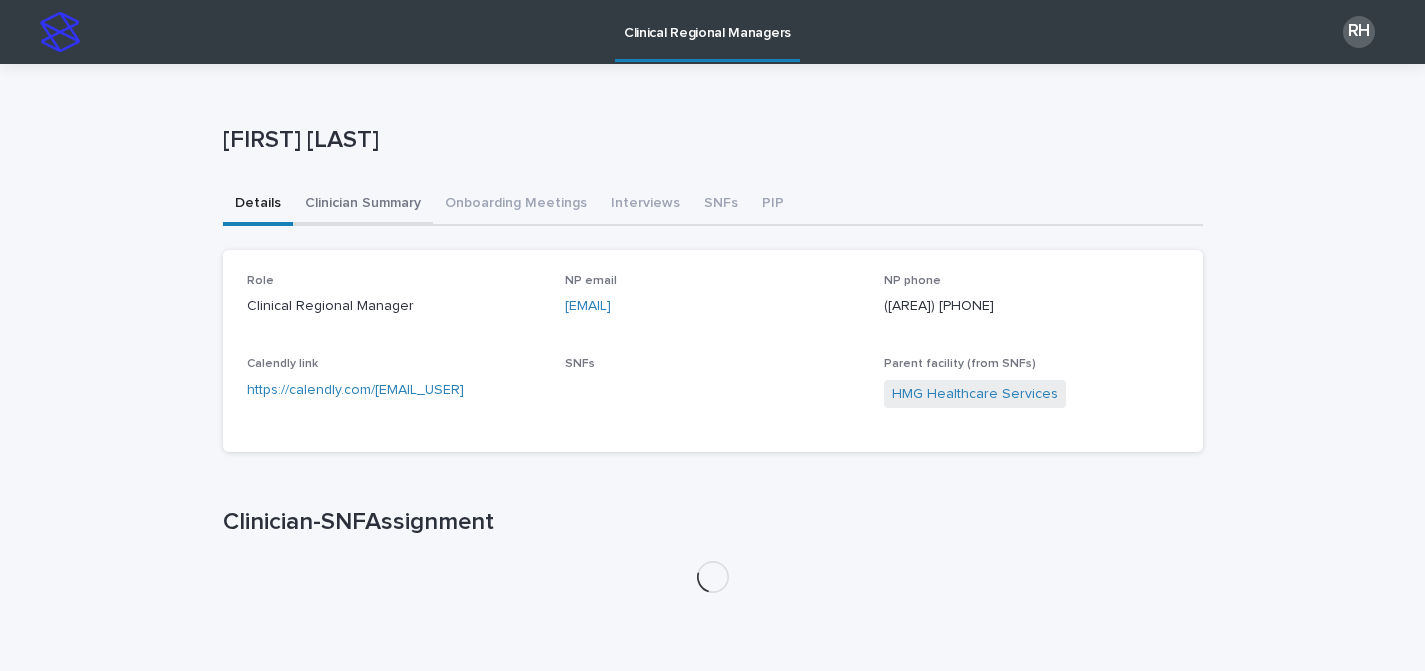 click on "Clinician Summary" at bounding box center (363, 205) 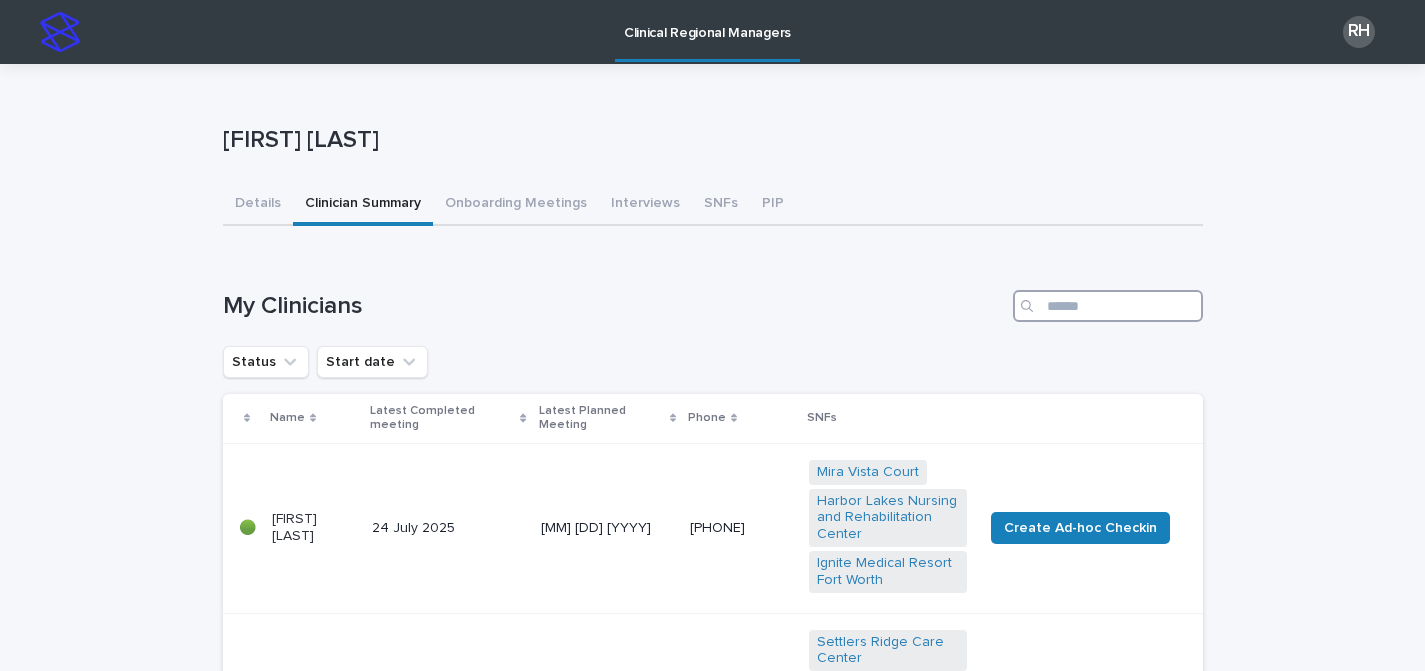 click at bounding box center [1108, 306] 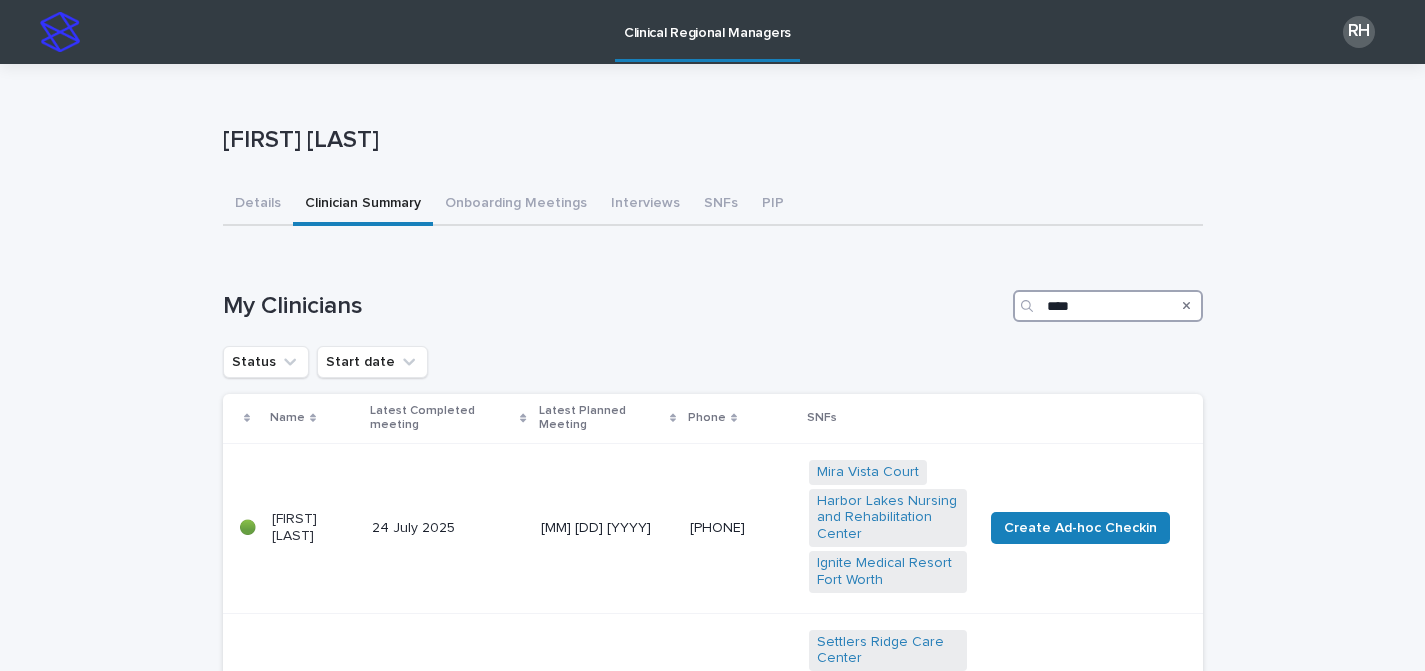 type on "****" 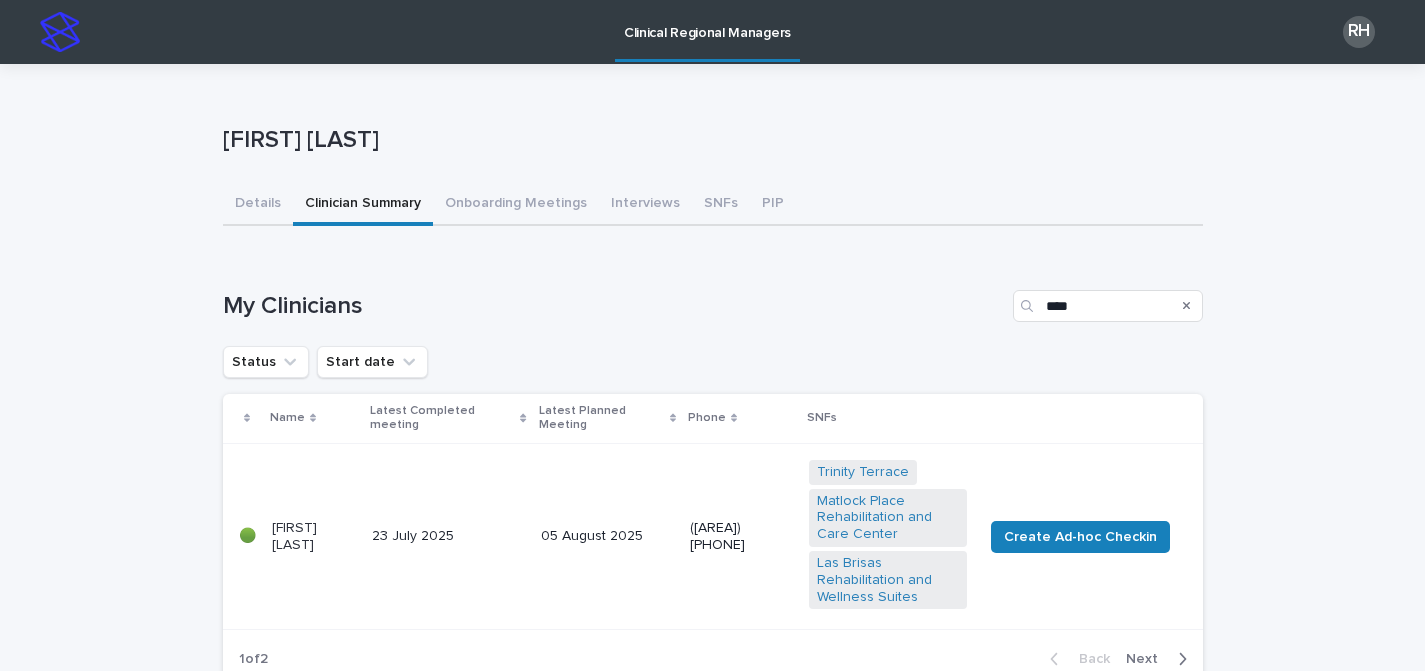 click on "05 August 2025" at bounding box center [607, 536] 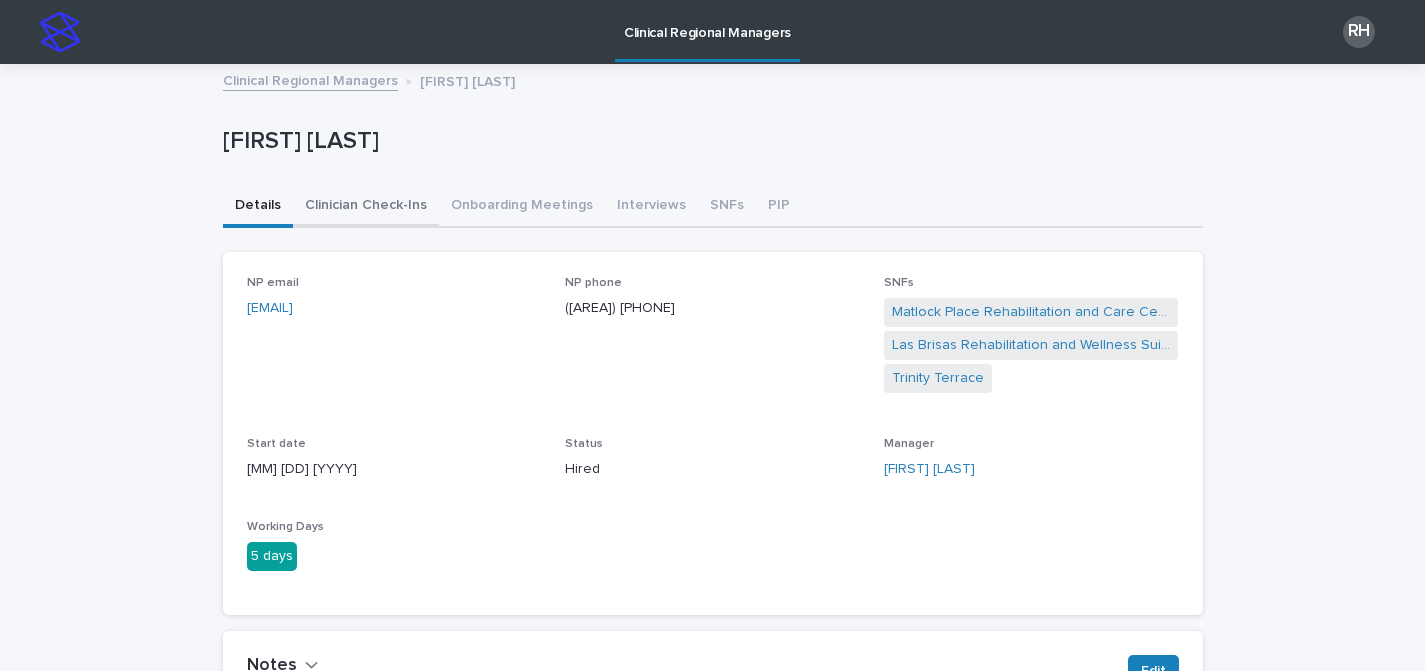 click on "Clinician Check-Ins" at bounding box center [366, 207] 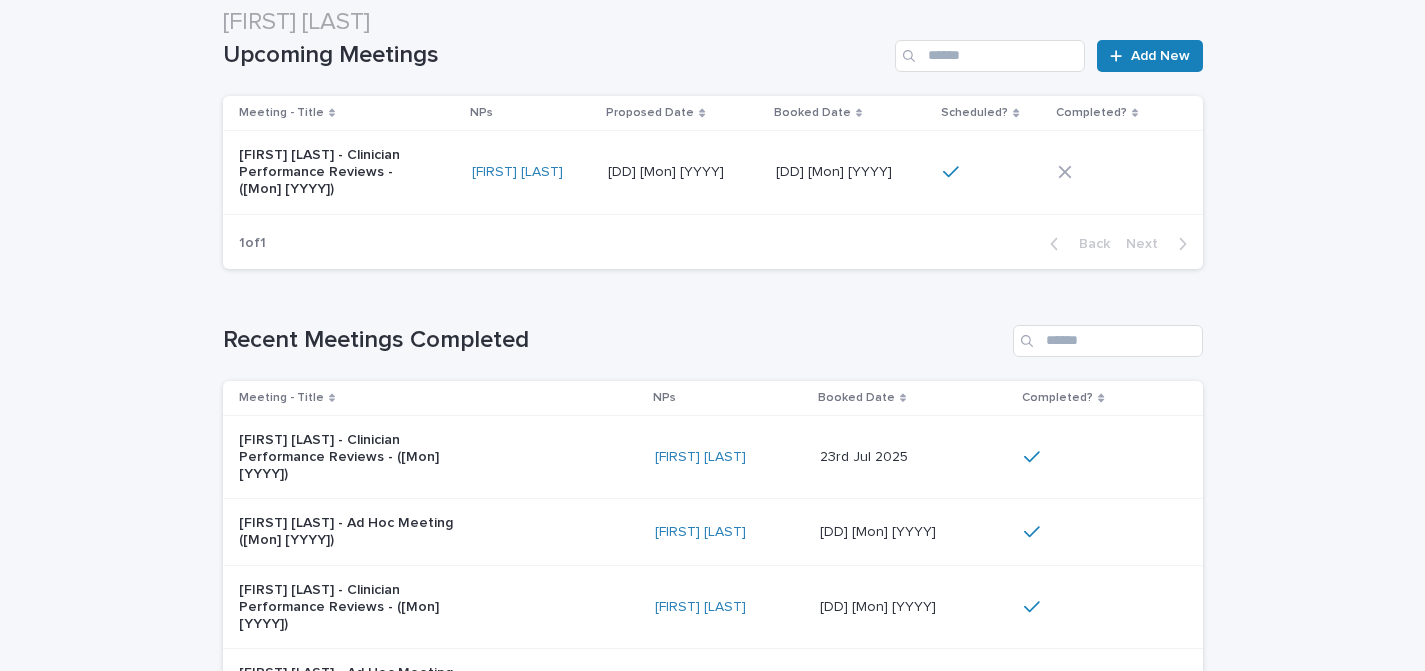 scroll, scrollTop: 301, scrollLeft: 0, axis: vertical 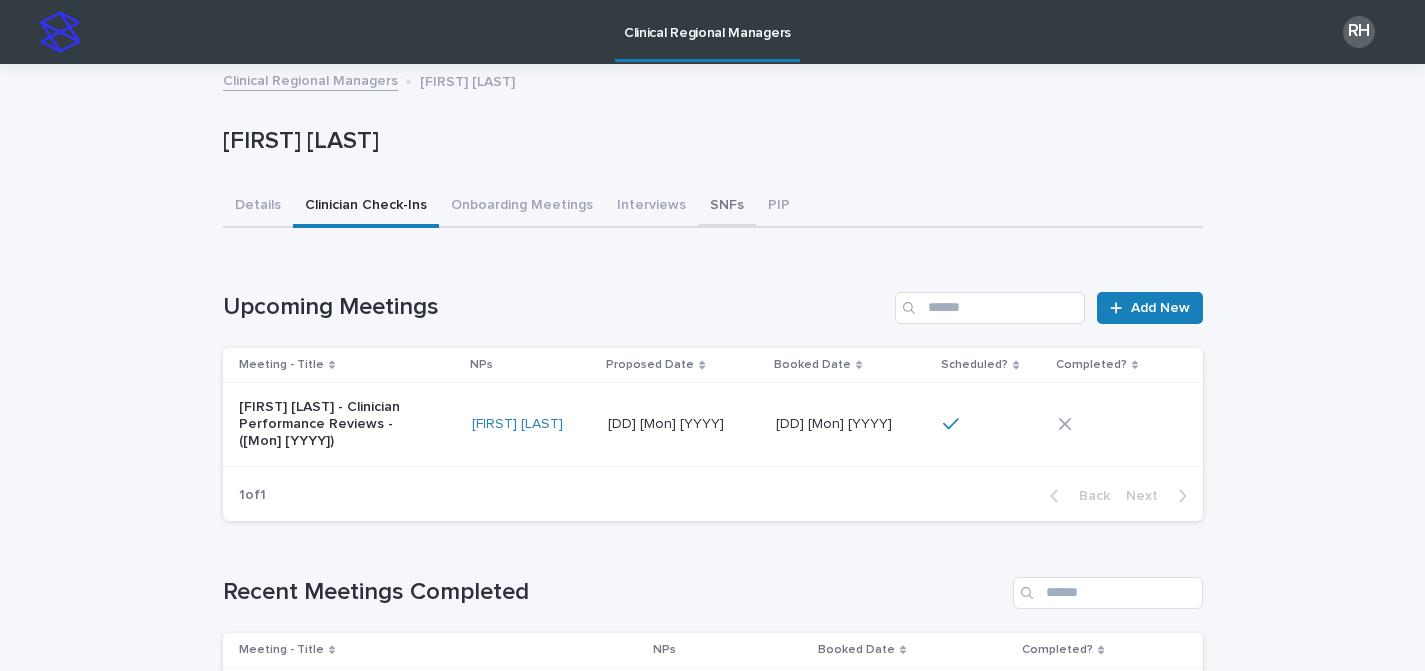 click on "SNFs" at bounding box center [727, 207] 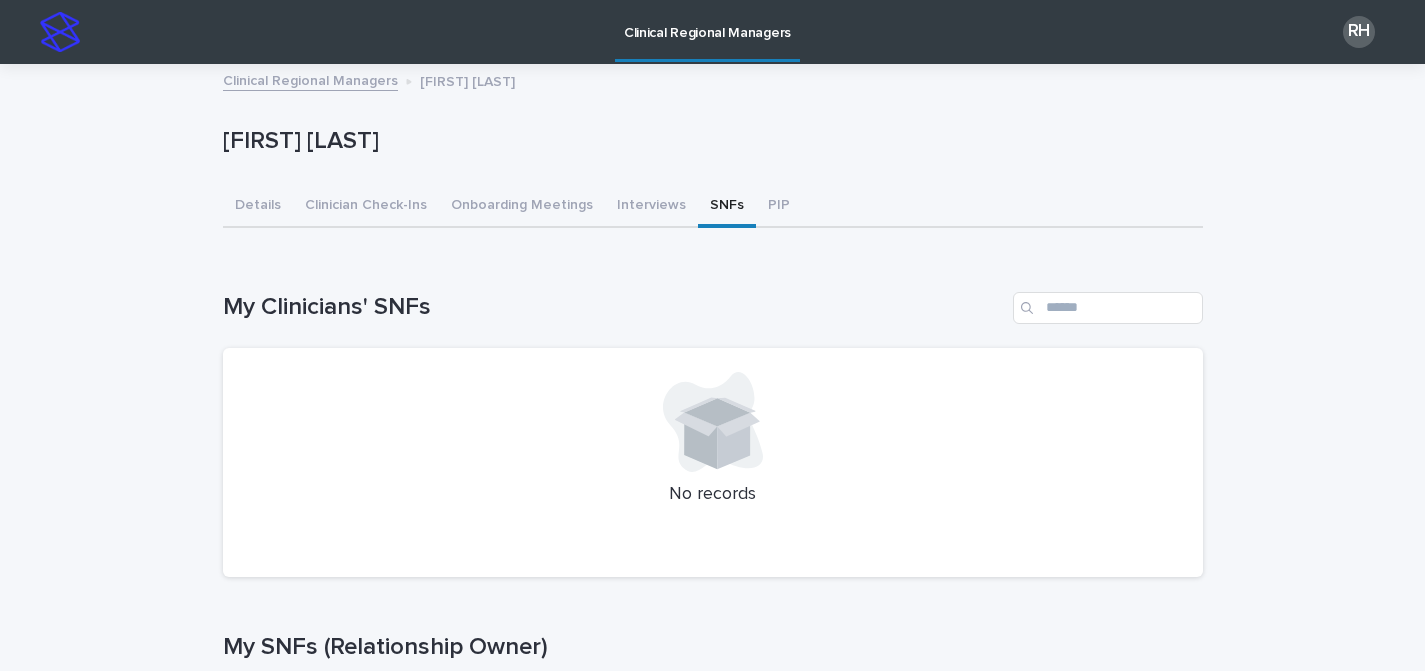 click at bounding box center [1029, 308] 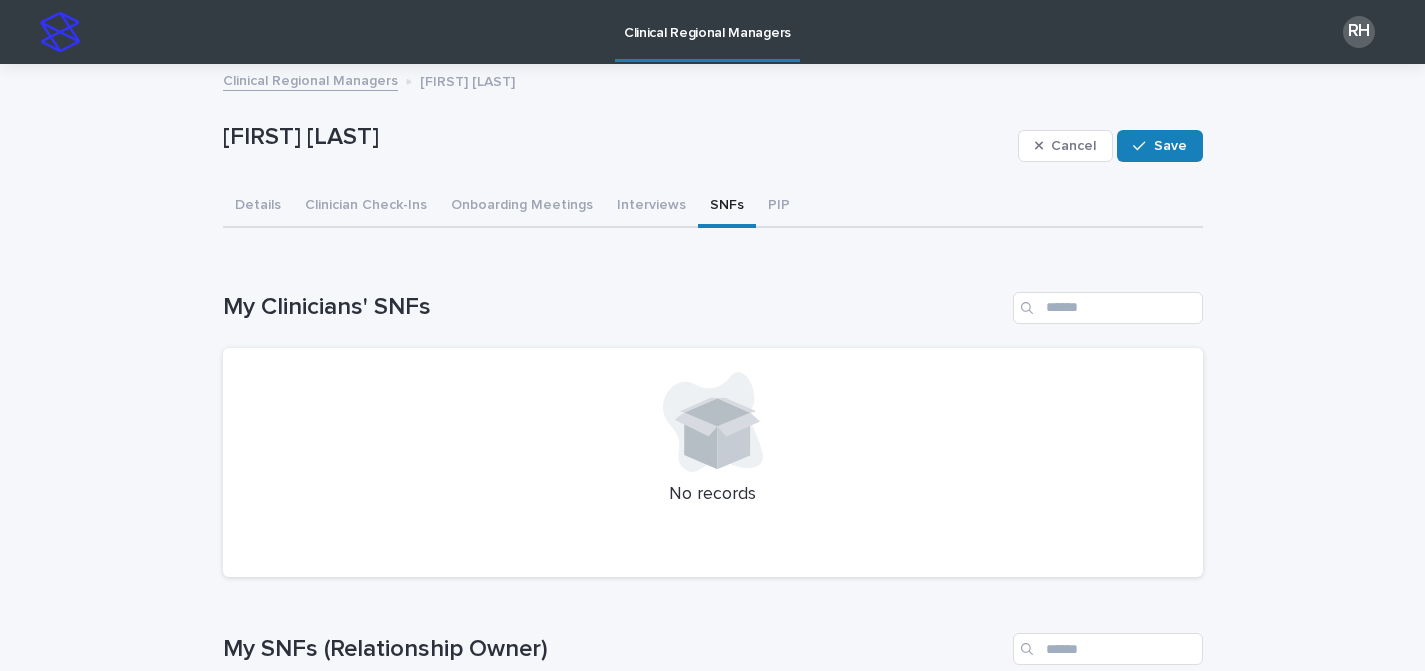 click at bounding box center [1029, 308] 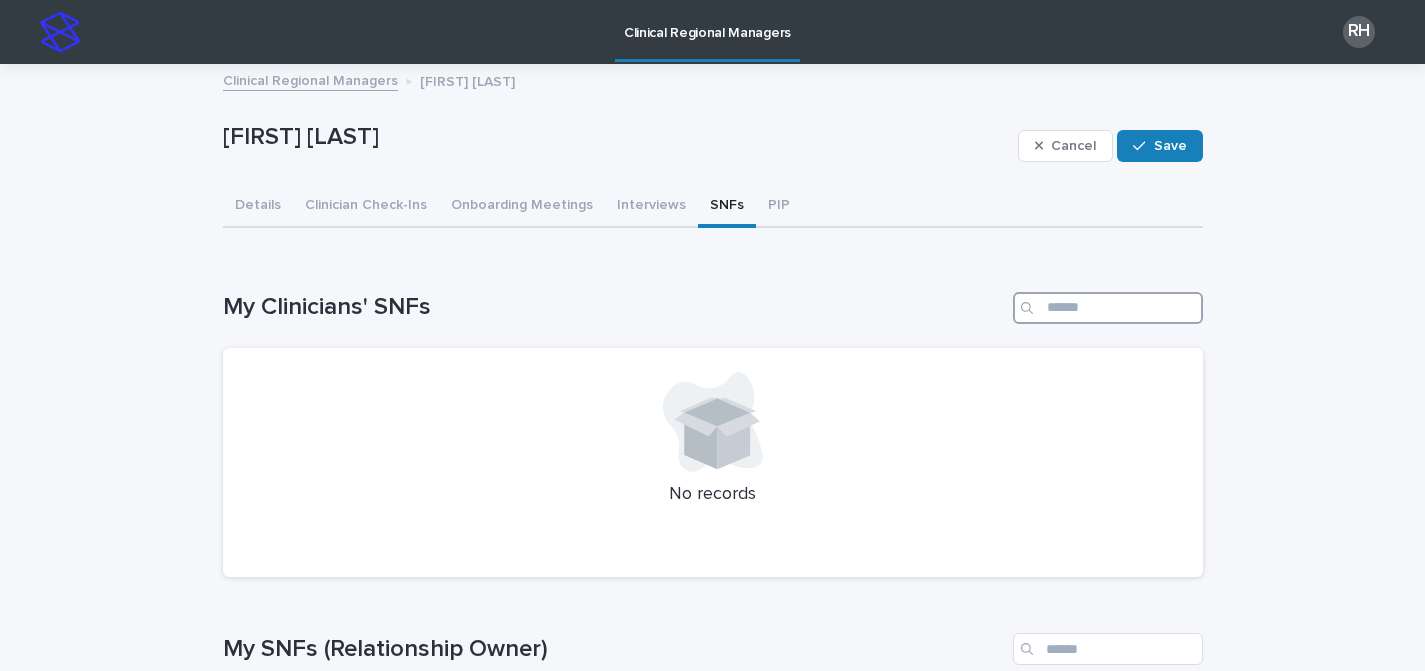 click at bounding box center (1108, 308) 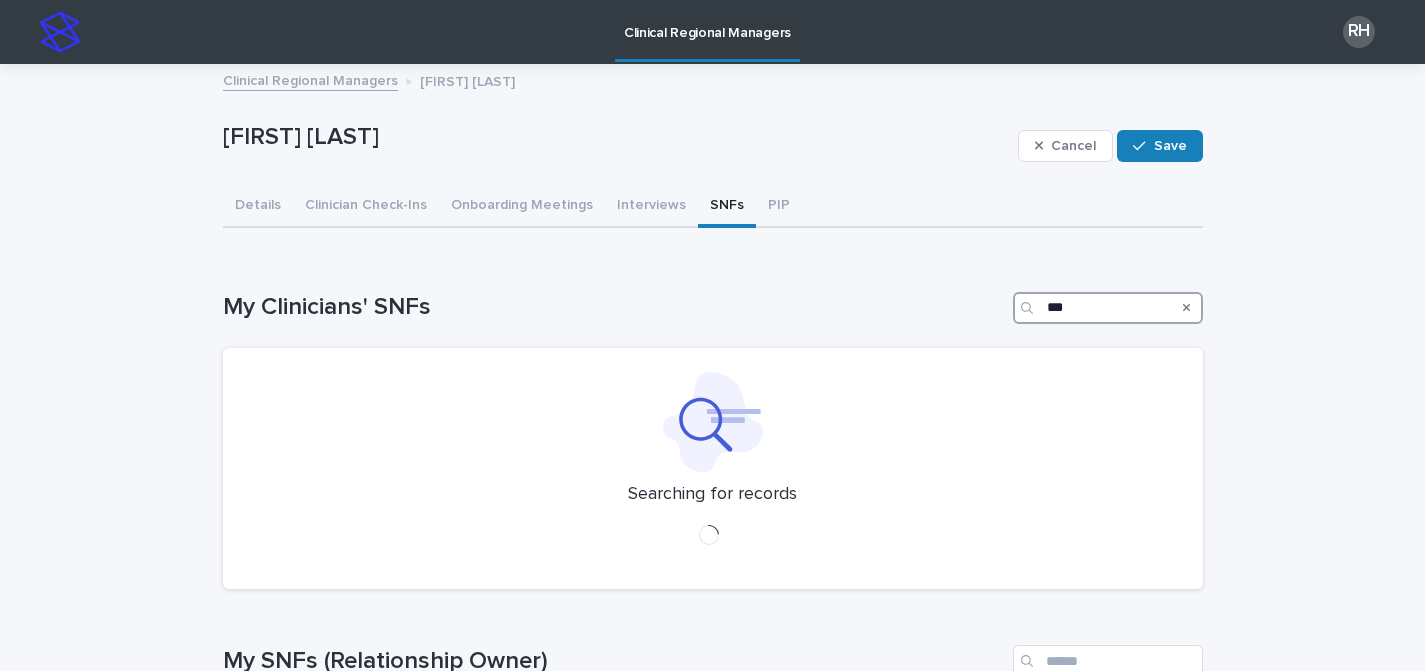 type on "***" 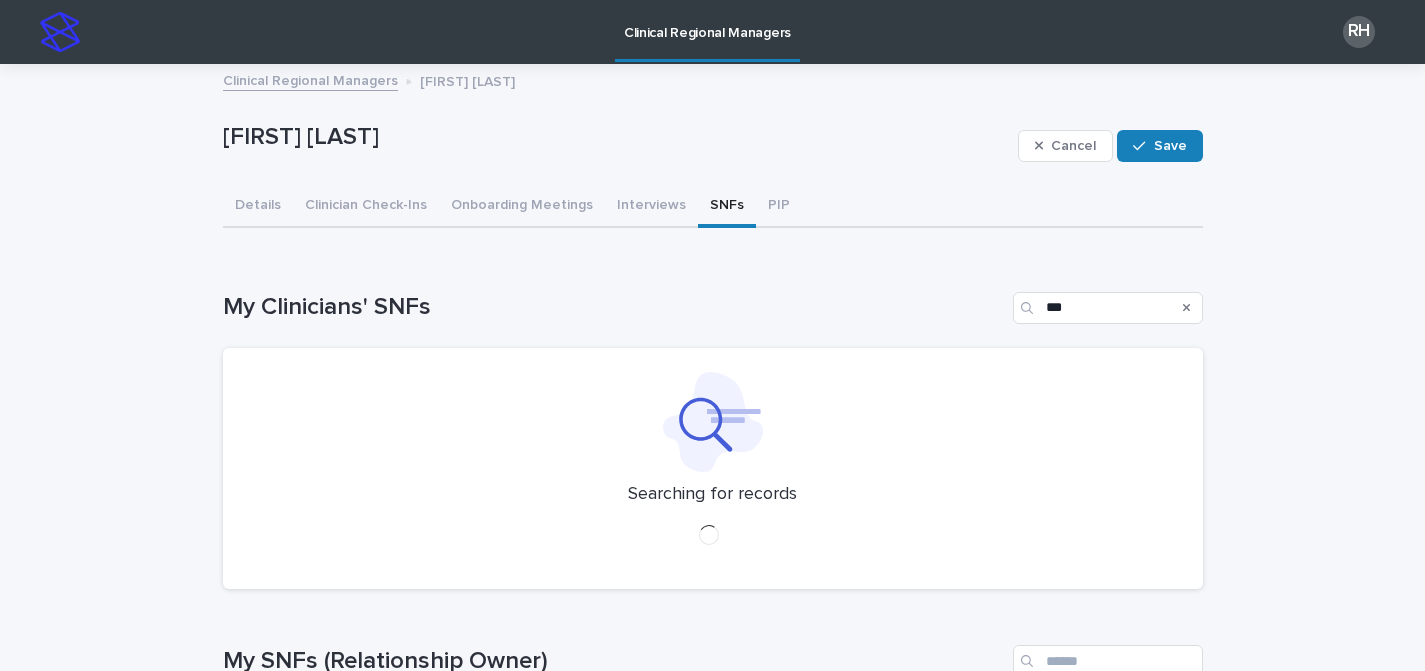 click on "Clinical Regional Managers" at bounding box center [707, 21] 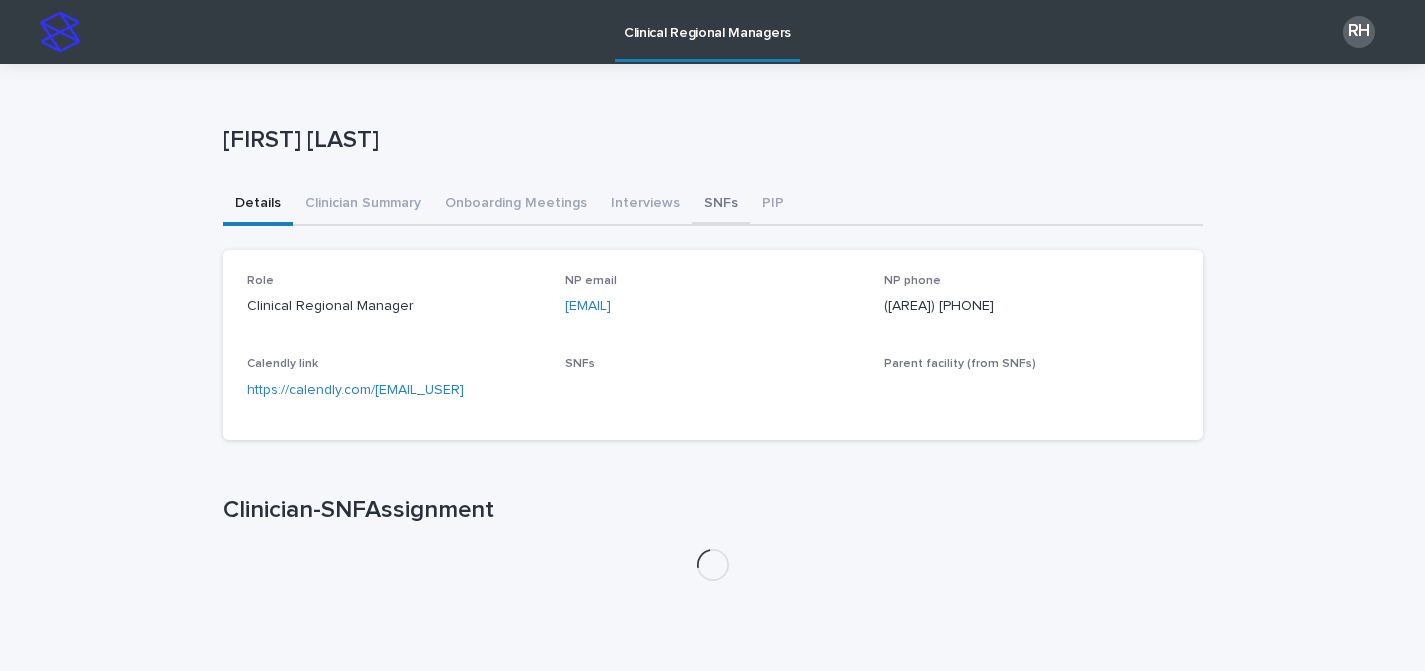 click on "SNFs" at bounding box center [721, 205] 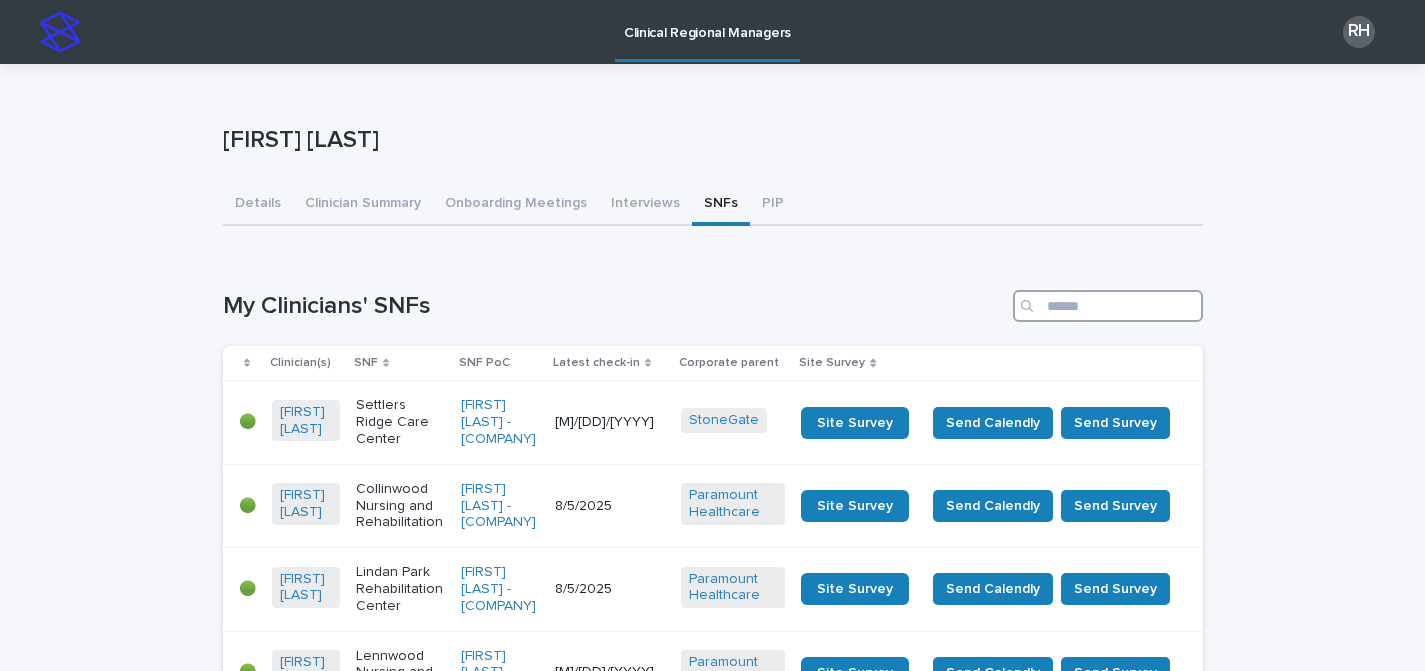 click at bounding box center (1108, 306) 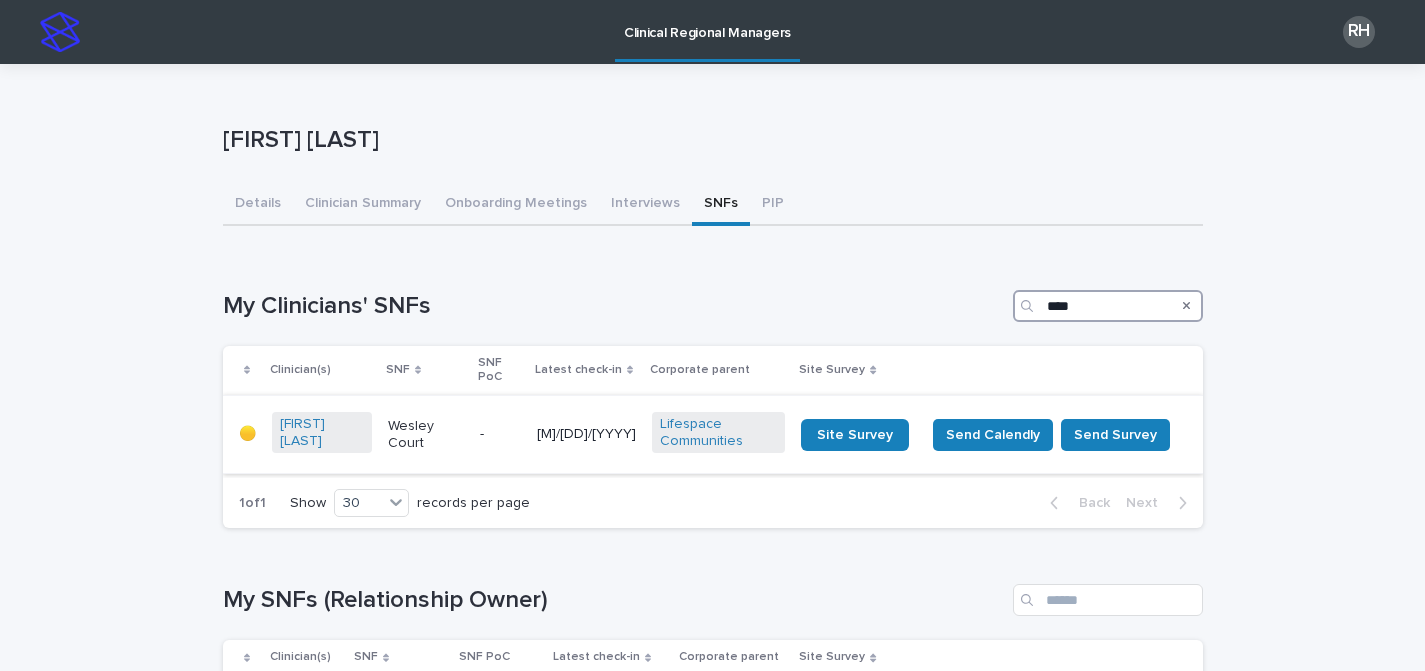 type on "****" 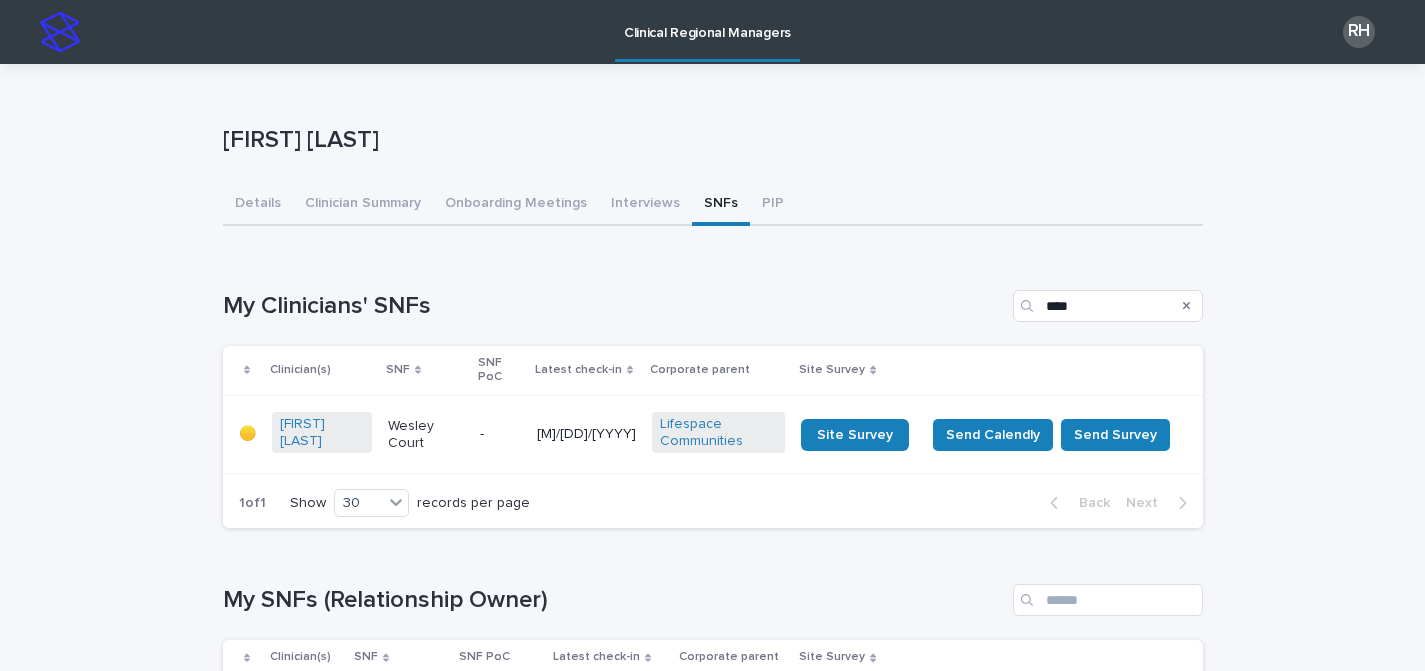 click on "[M]/[DD]/[YYYY]" at bounding box center (586, 434) 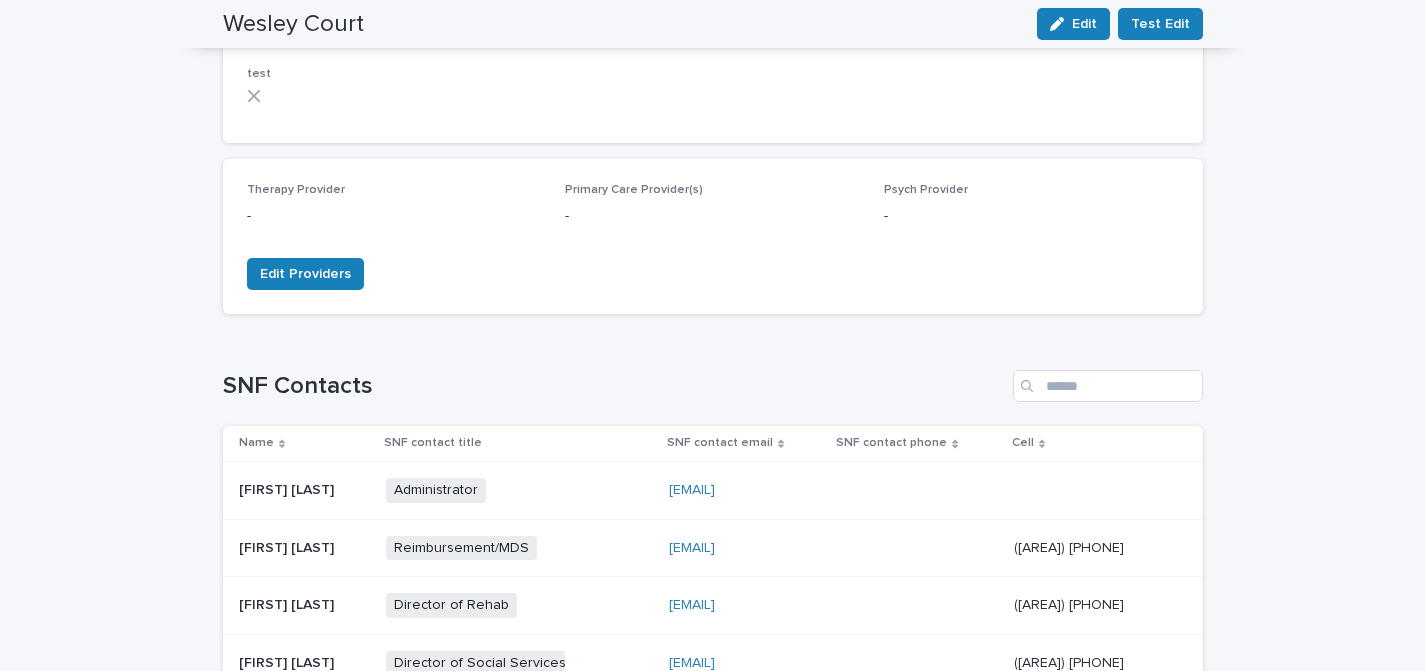 scroll, scrollTop: 0, scrollLeft: 0, axis: both 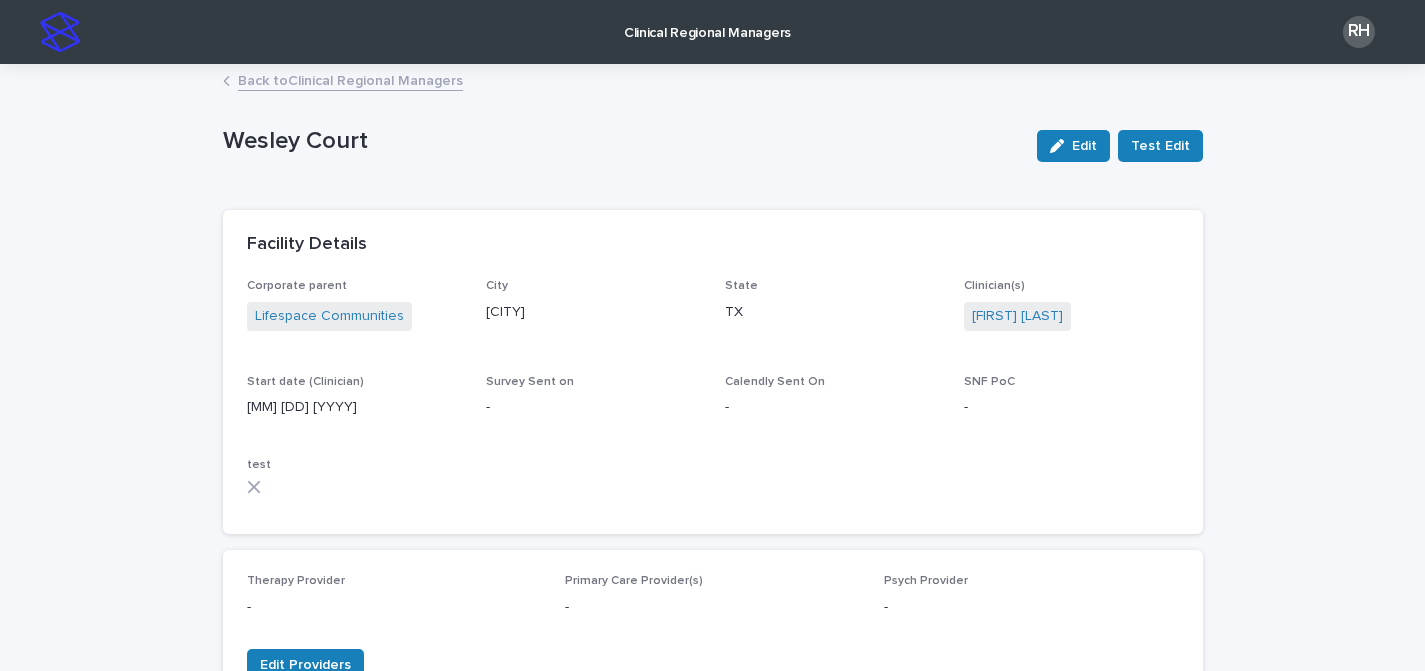 click on "Back to  Clinical Regional Managers" at bounding box center (350, 79) 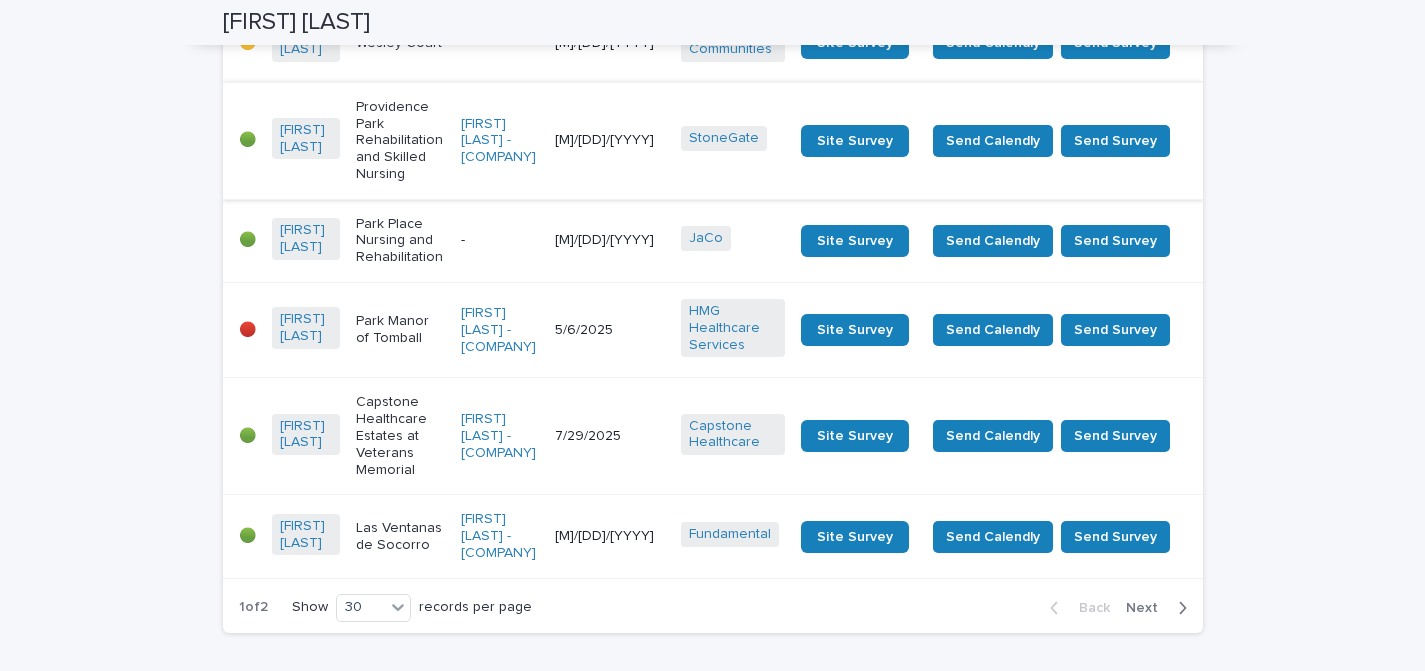 scroll, scrollTop: 2862, scrollLeft: 0, axis: vertical 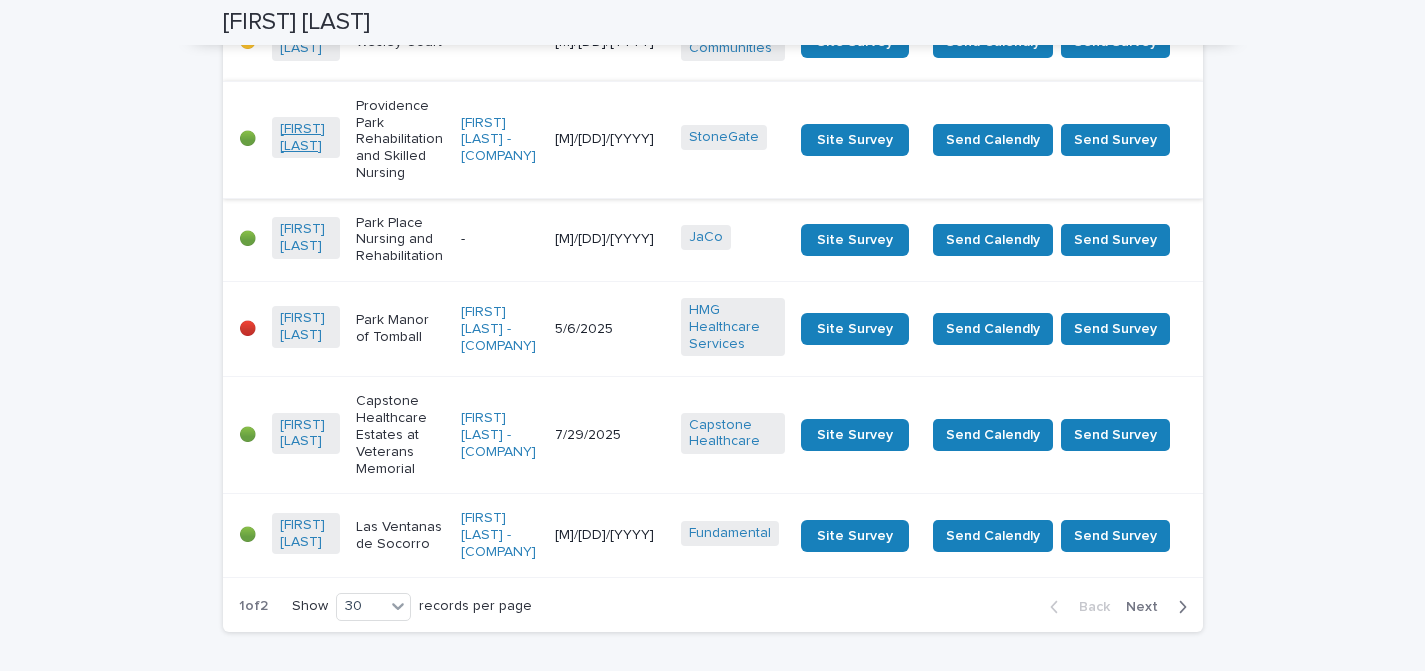 click on "[FIRST] [LAST]" at bounding box center (306, 138) 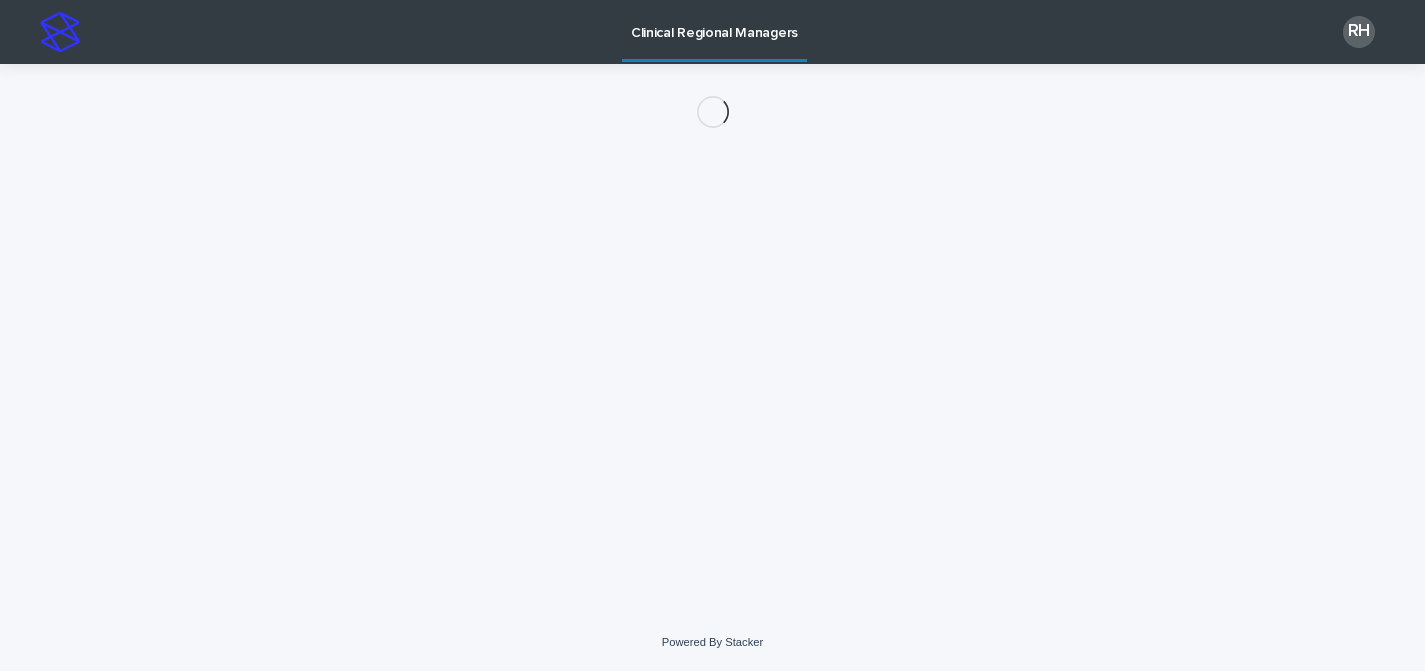 scroll, scrollTop: 0, scrollLeft: 0, axis: both 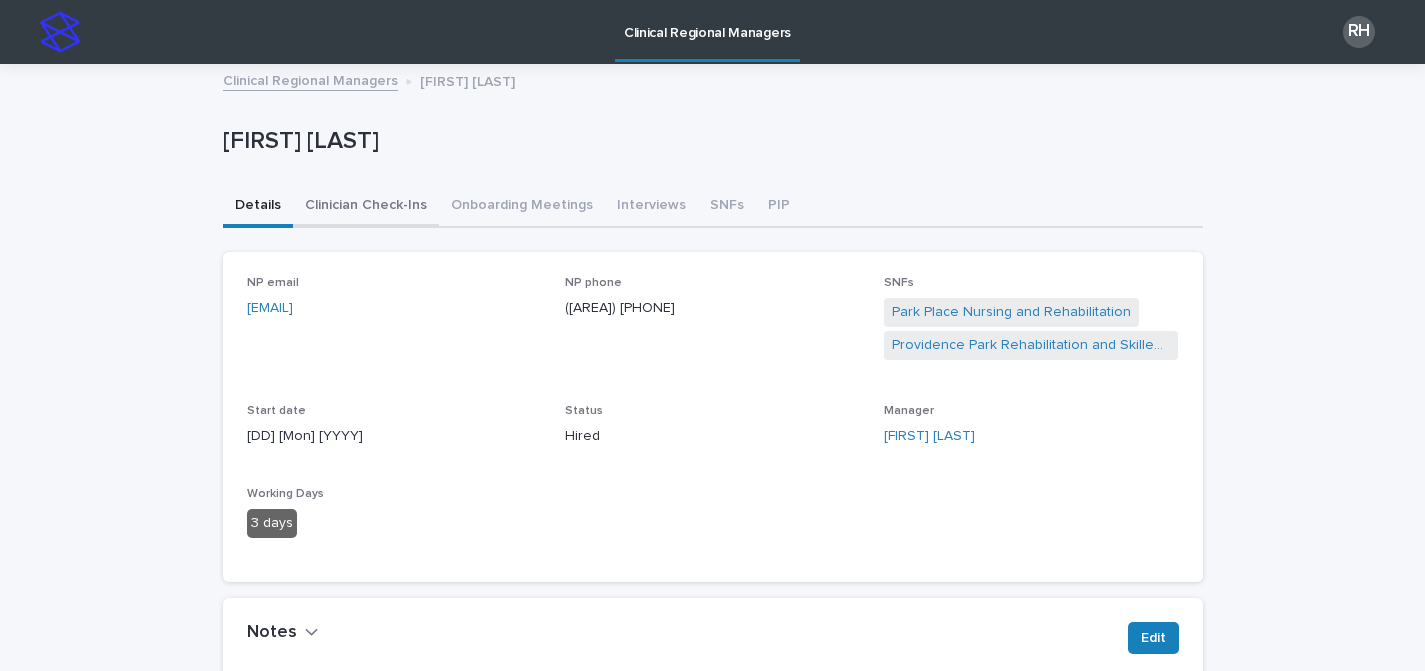 click on "Clinician Check-Ins" at bounding box center (366, 207) 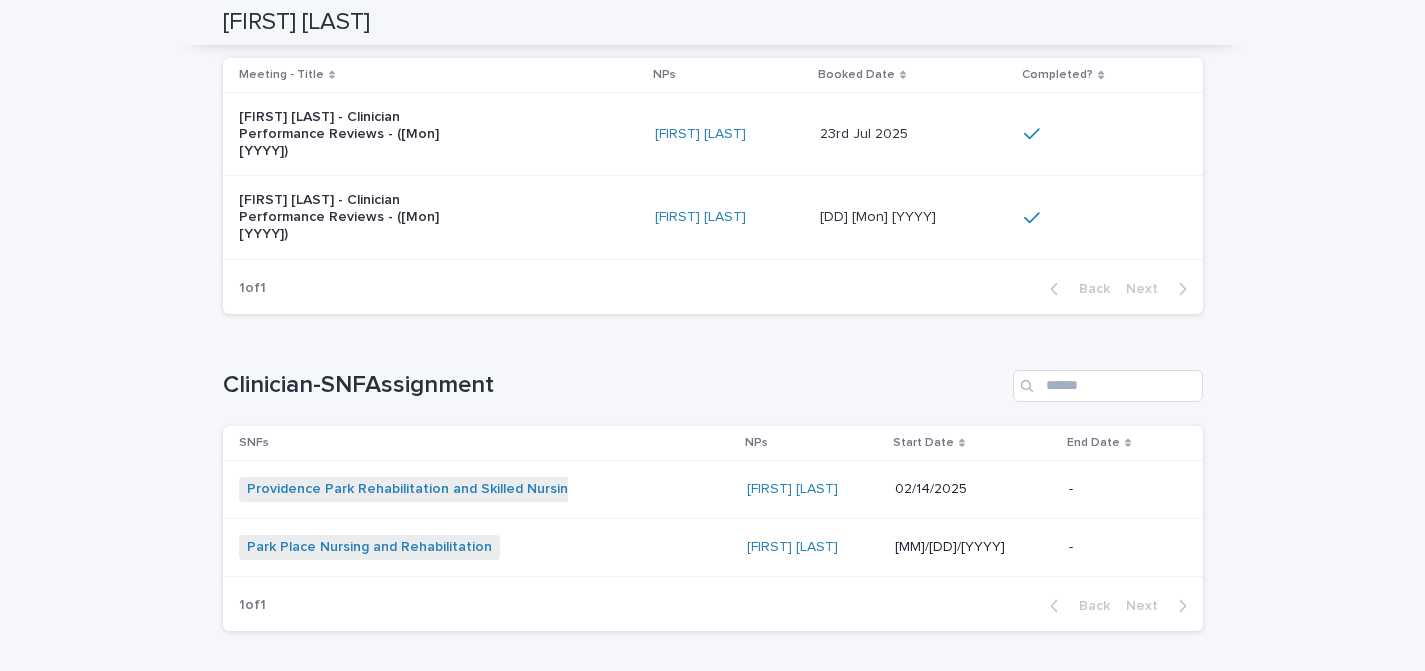 scroll, scrollTop: 576, scrollLeft: 0, axis: vertical 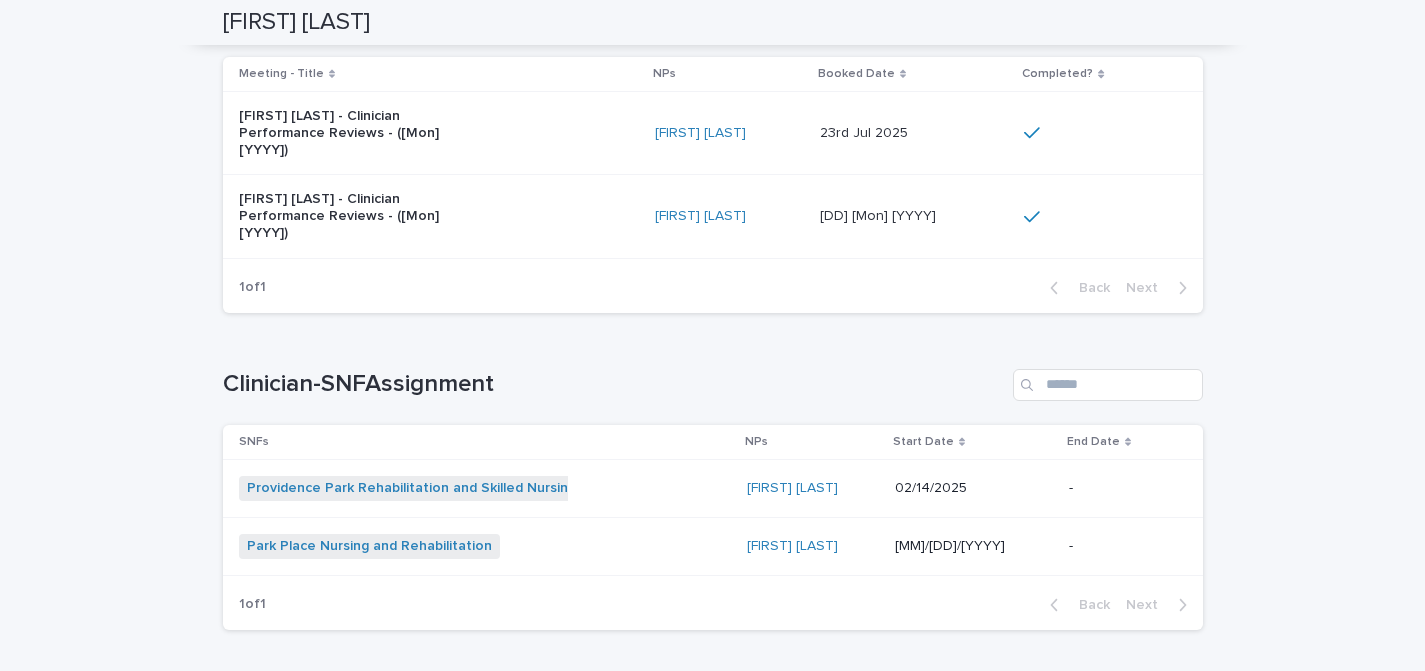 click on "[FIRST] [LAST] - Clinician Performance Reviews - ([Mon] [YYYY])" at bounding box center [439, 216] 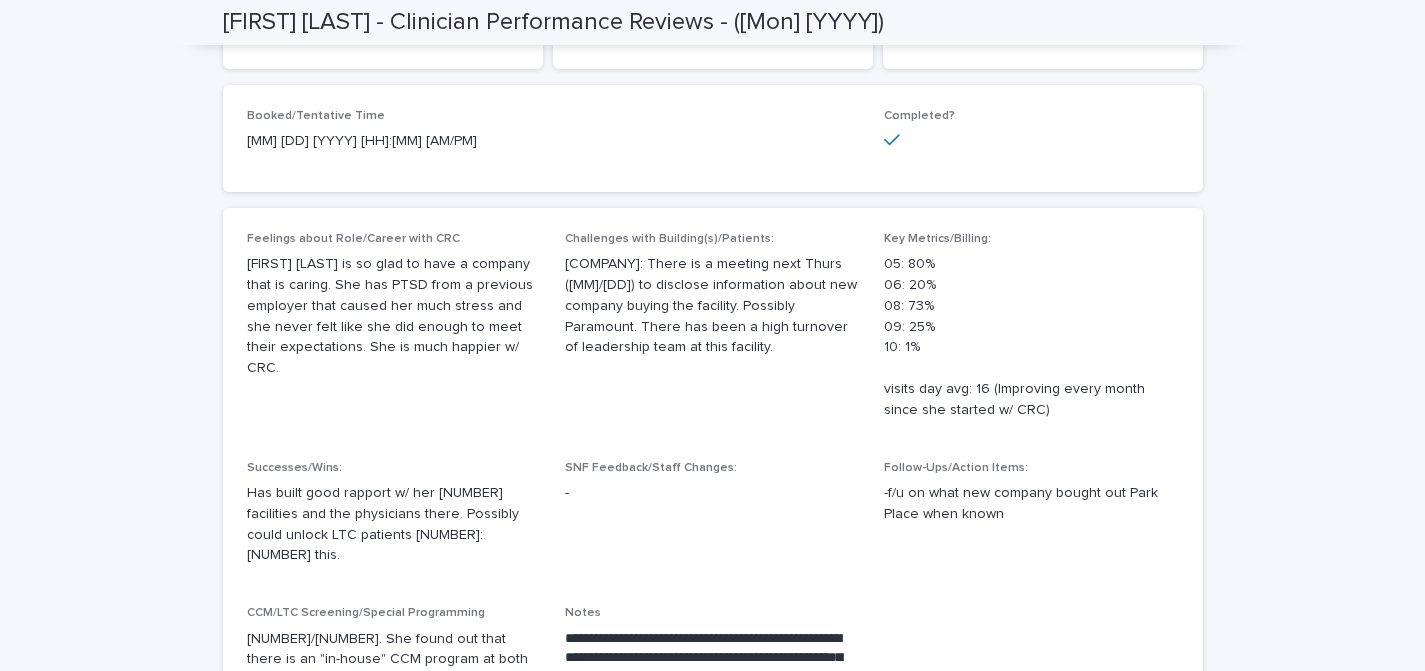 scroll, scrollTop: 0, scrollLeft: 0, axis: both 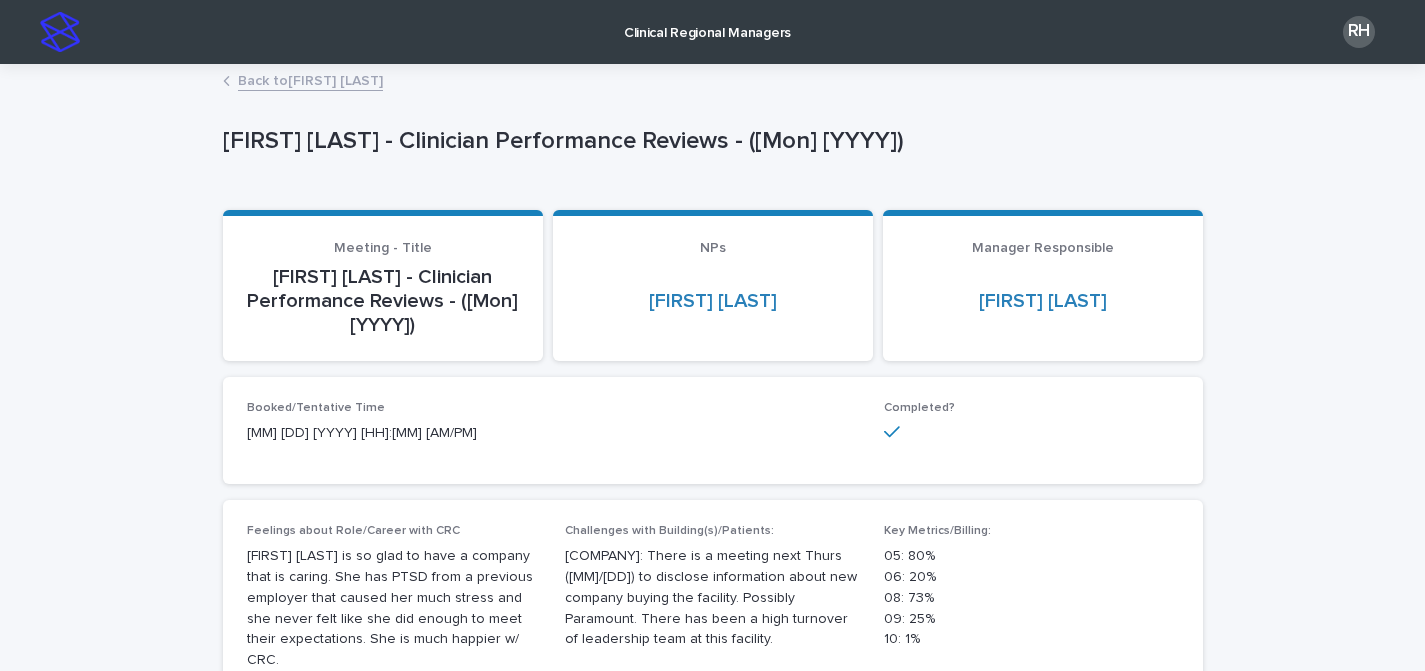 click on "Back to  [FIRST] [LAST]" at bounding box center (310, 79) 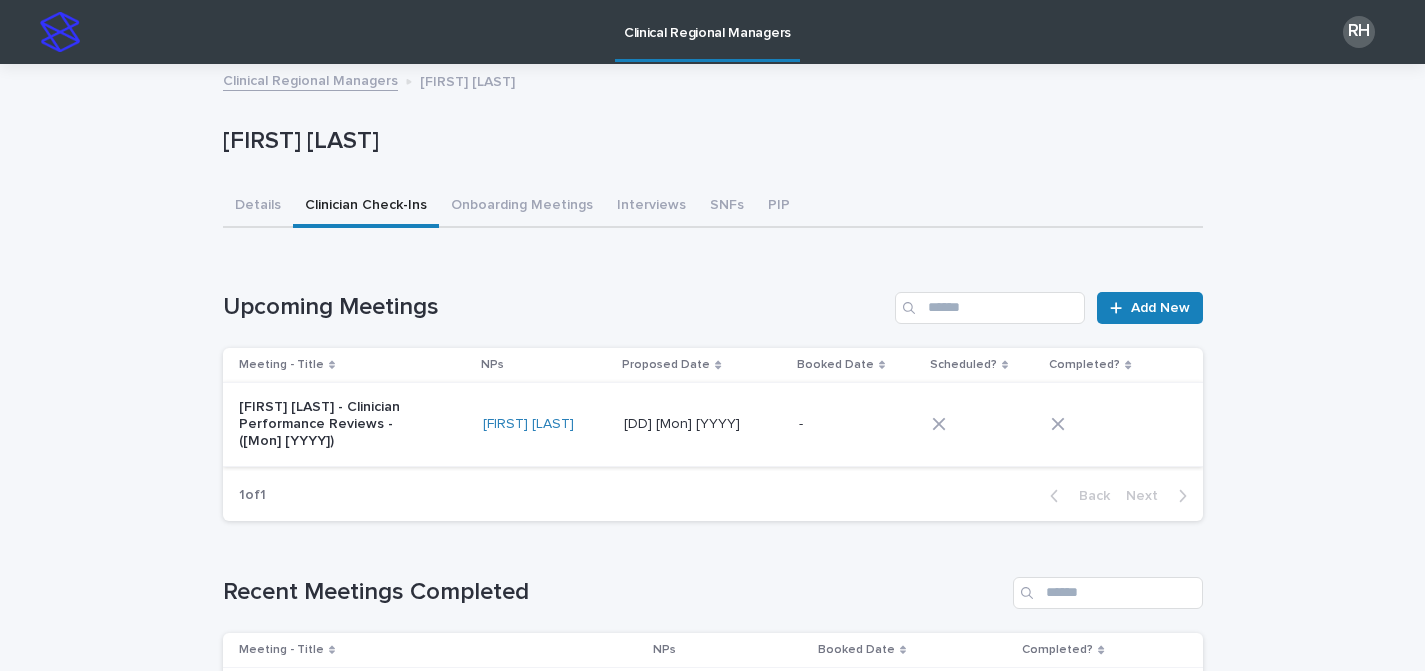 click on "[FIRST] [LAST]" at bounding box center (528, 424) 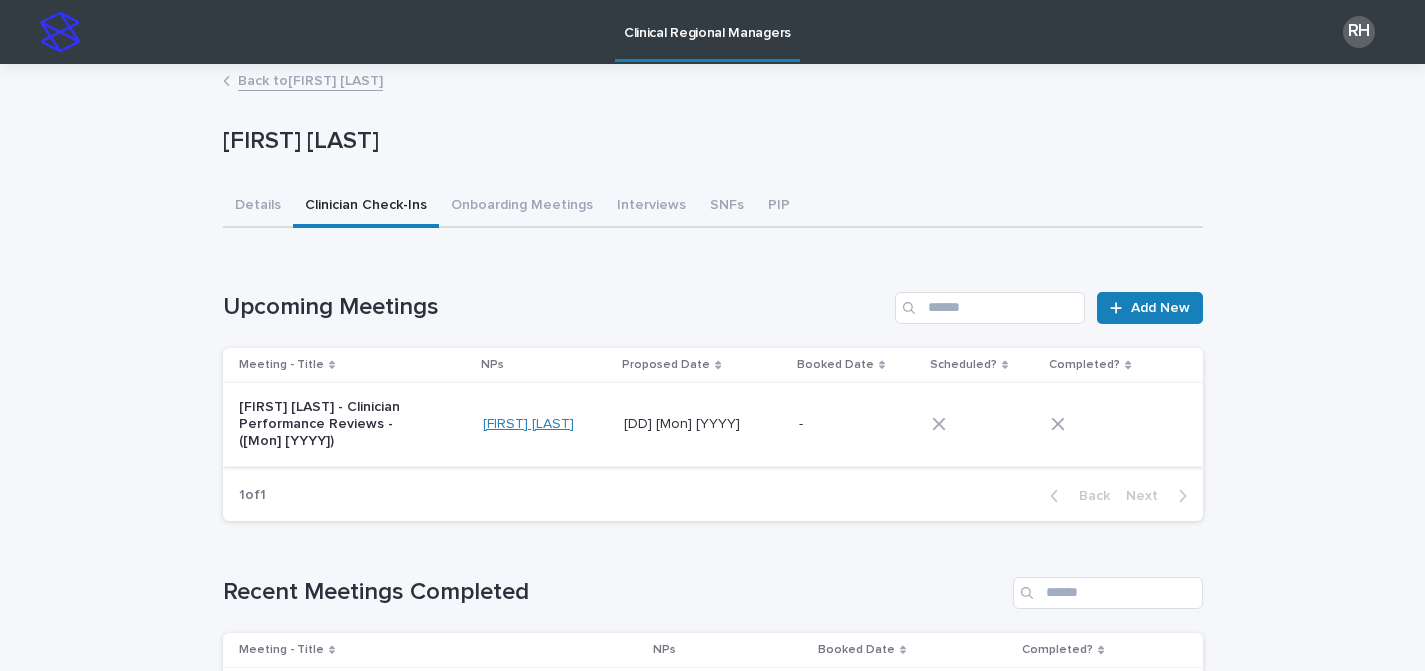 click on "[FIRST] [LAST]" at bounding box center (528, 424) 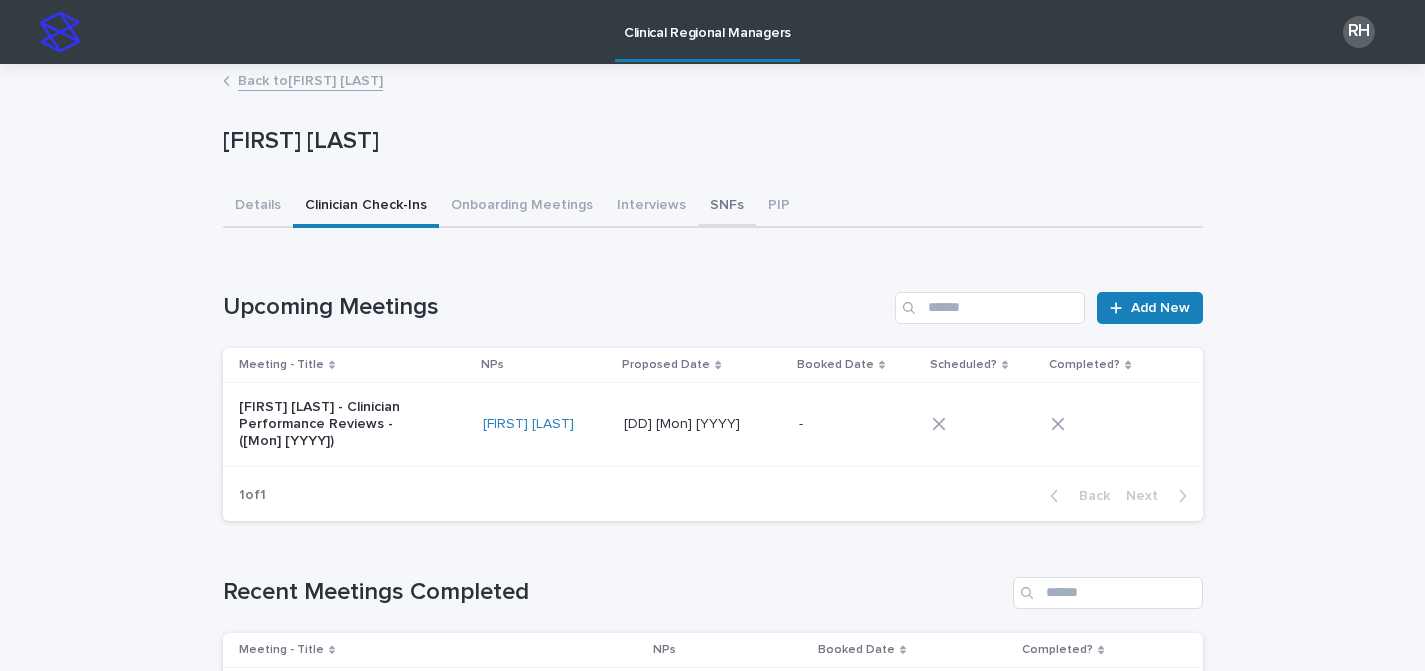 click on "SNFs" at bounding box center [727, 207] 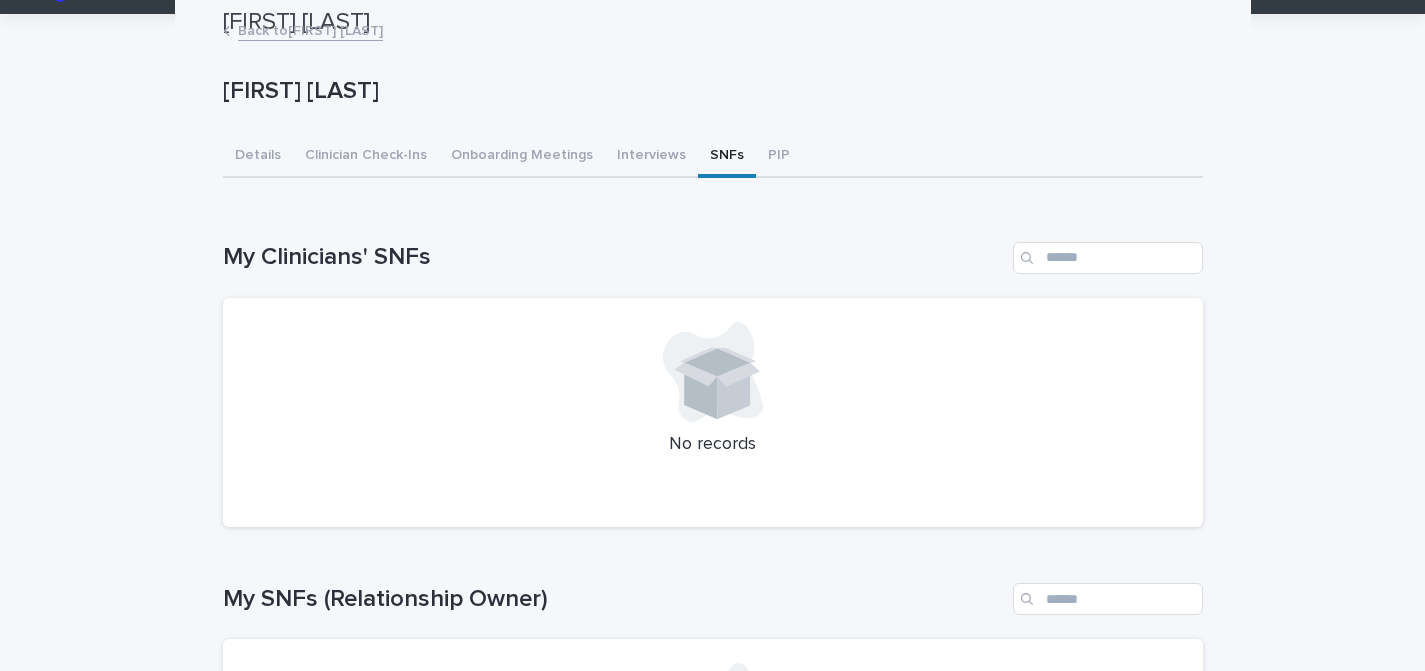 scroll, scrollTop: 0, scrollLeft: 0, axis: both 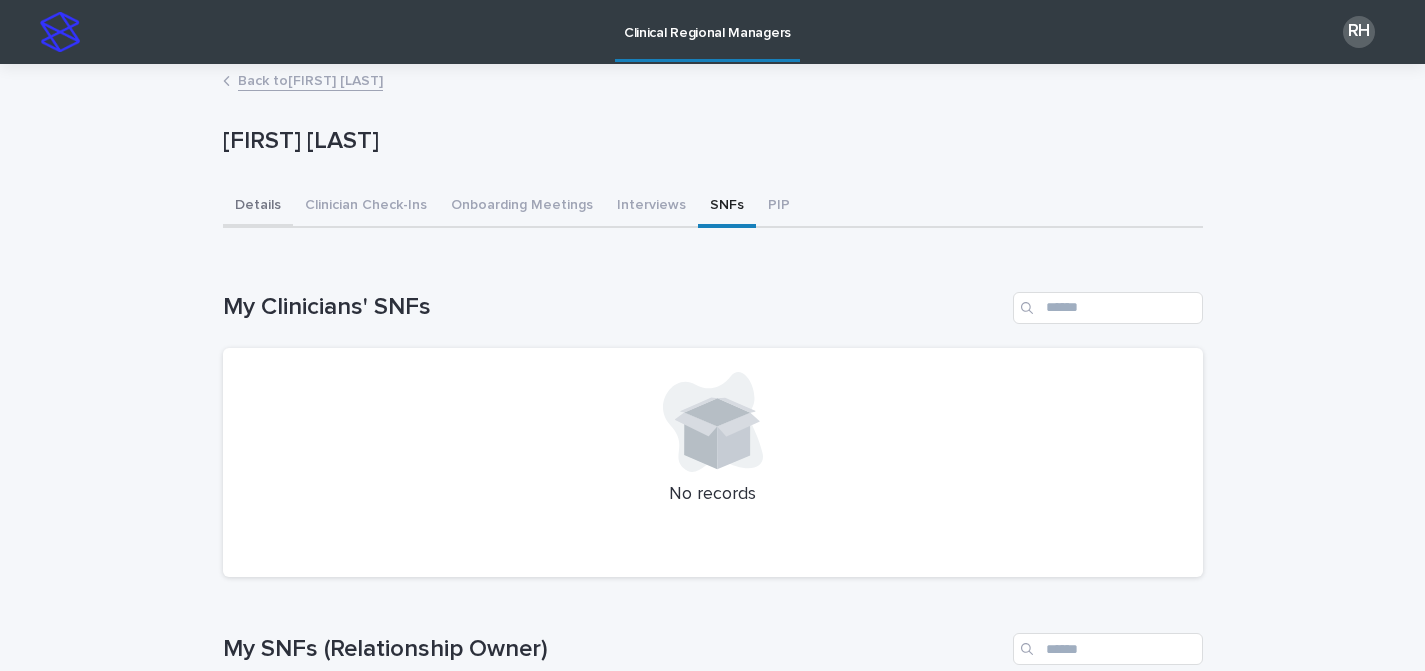 click on "Details" at bounding box center (258, 207) 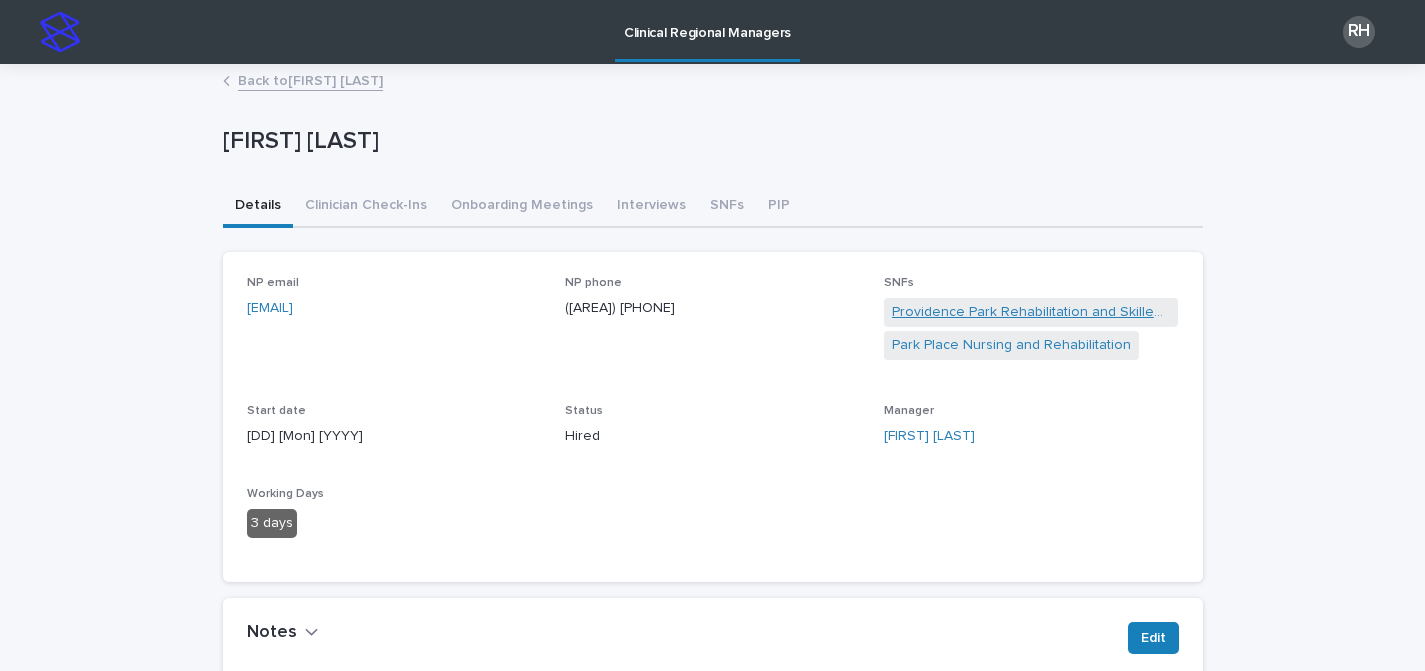 click on "Providence Park Rehabilitation and Skilled Nursing" at bounding box center (1031, 312) 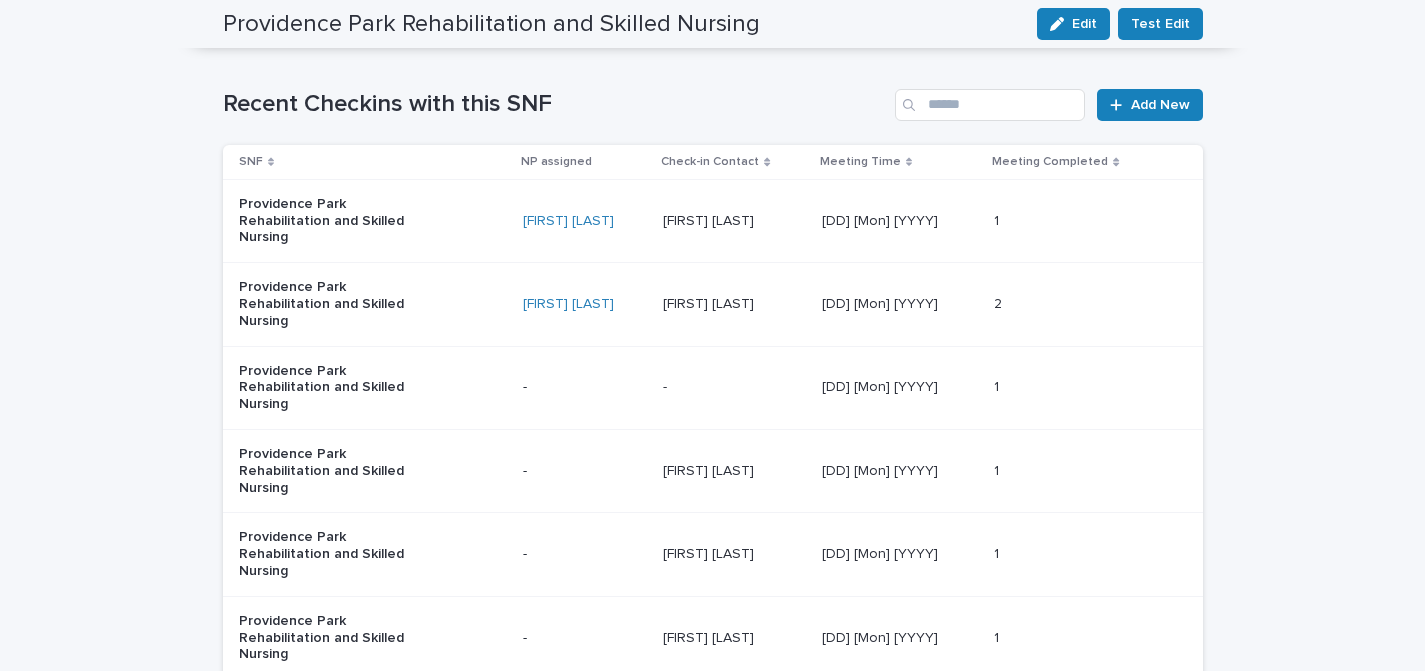 scroll, scrollTop: 1466, scrollLeft: 0, axis: vertical 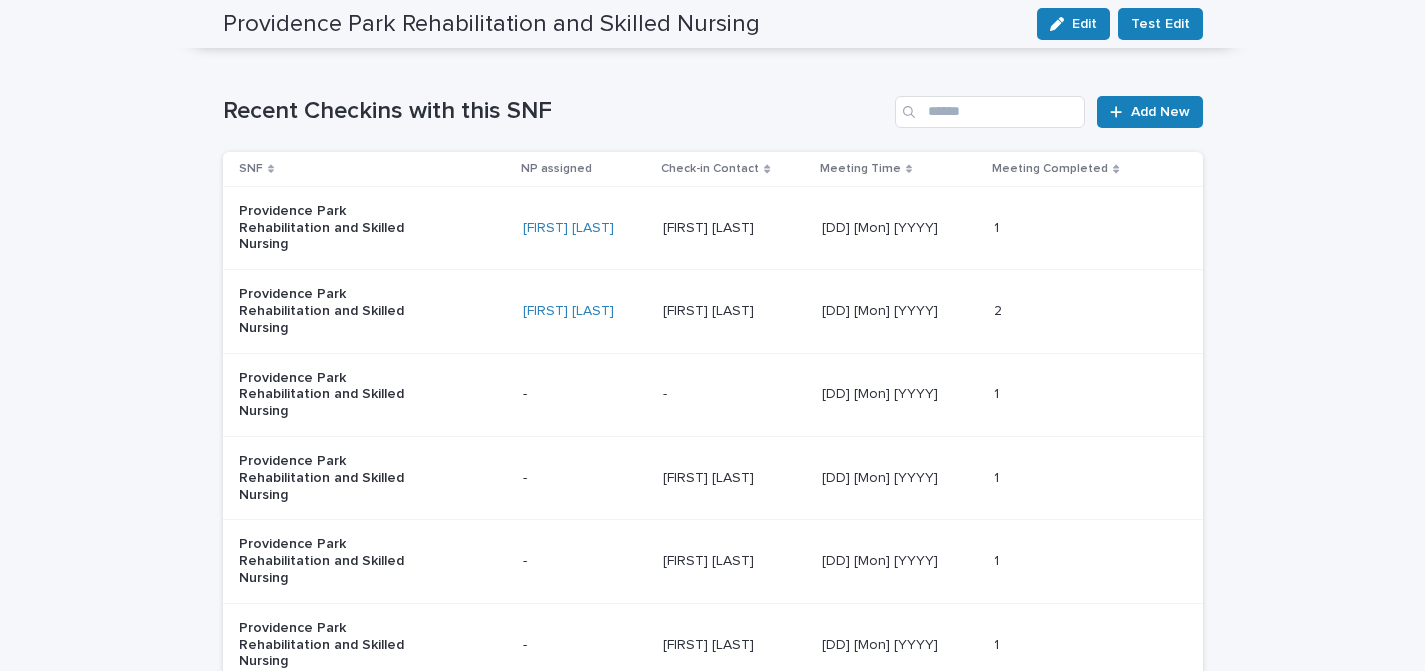 click on "[FIRST]  [LAST]" at bounding box center (710, 226) 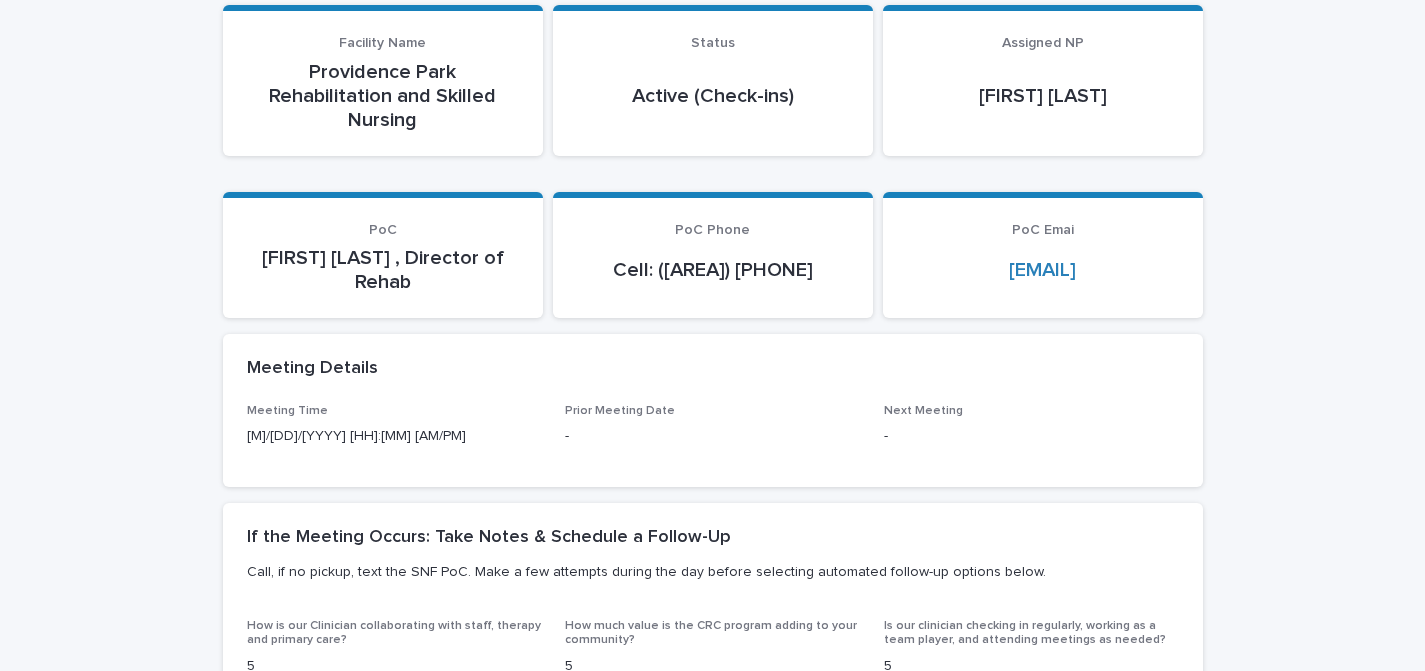 scroll, scrollTop: 0, scrollLeft: 0, axis: both 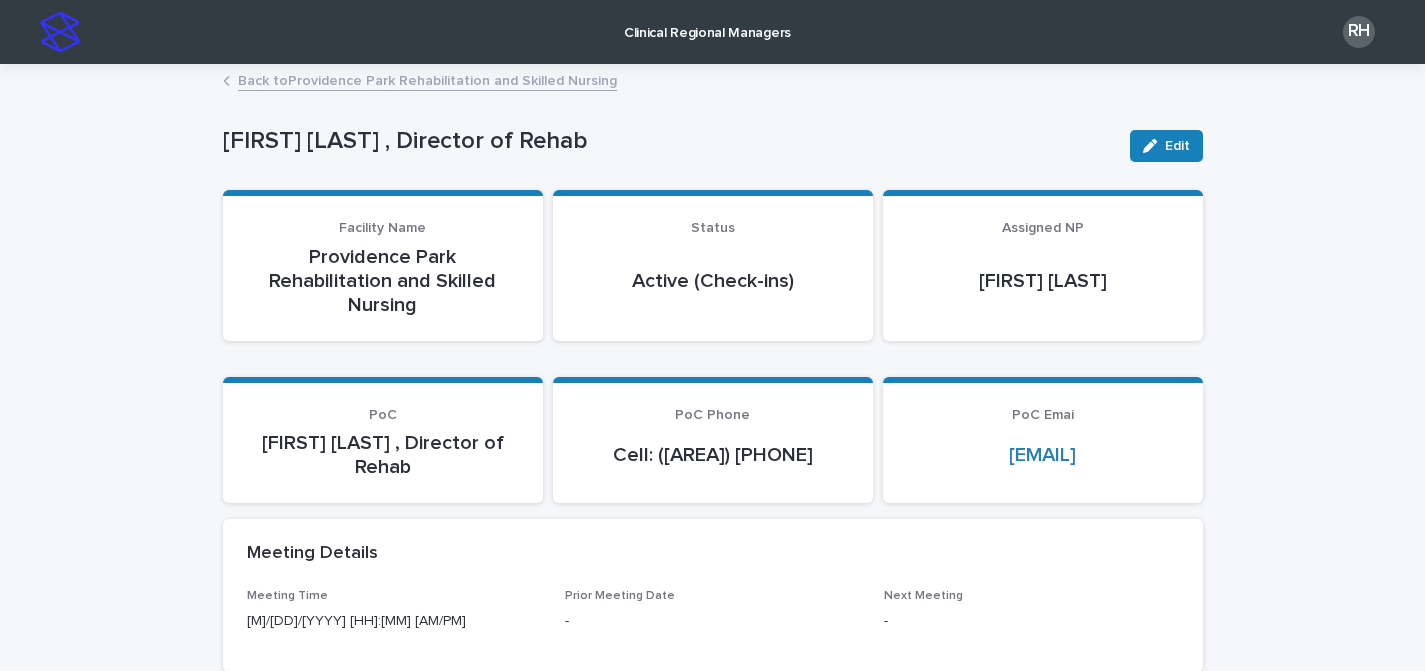 click on "Back to  [COMPANY]" at bounding box center (427, 79) 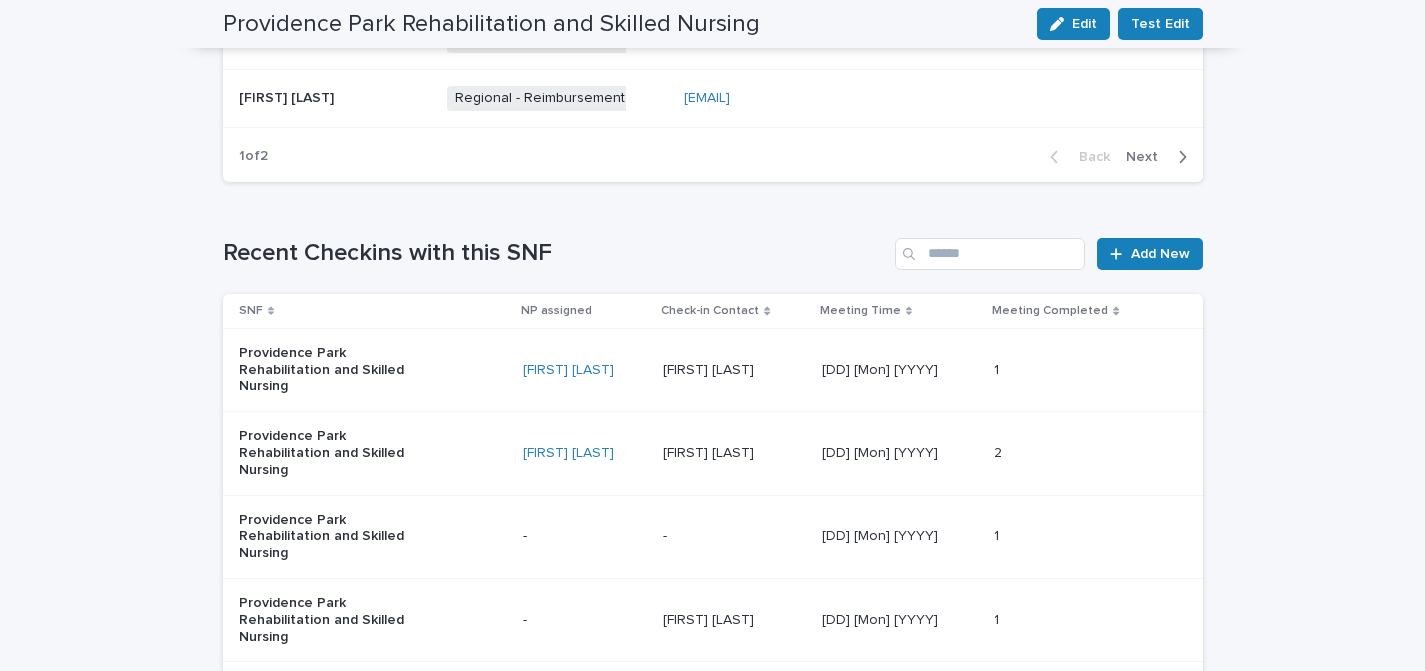scroll, scrollTop: 1342, scrollLeft: 0, axis: vertical 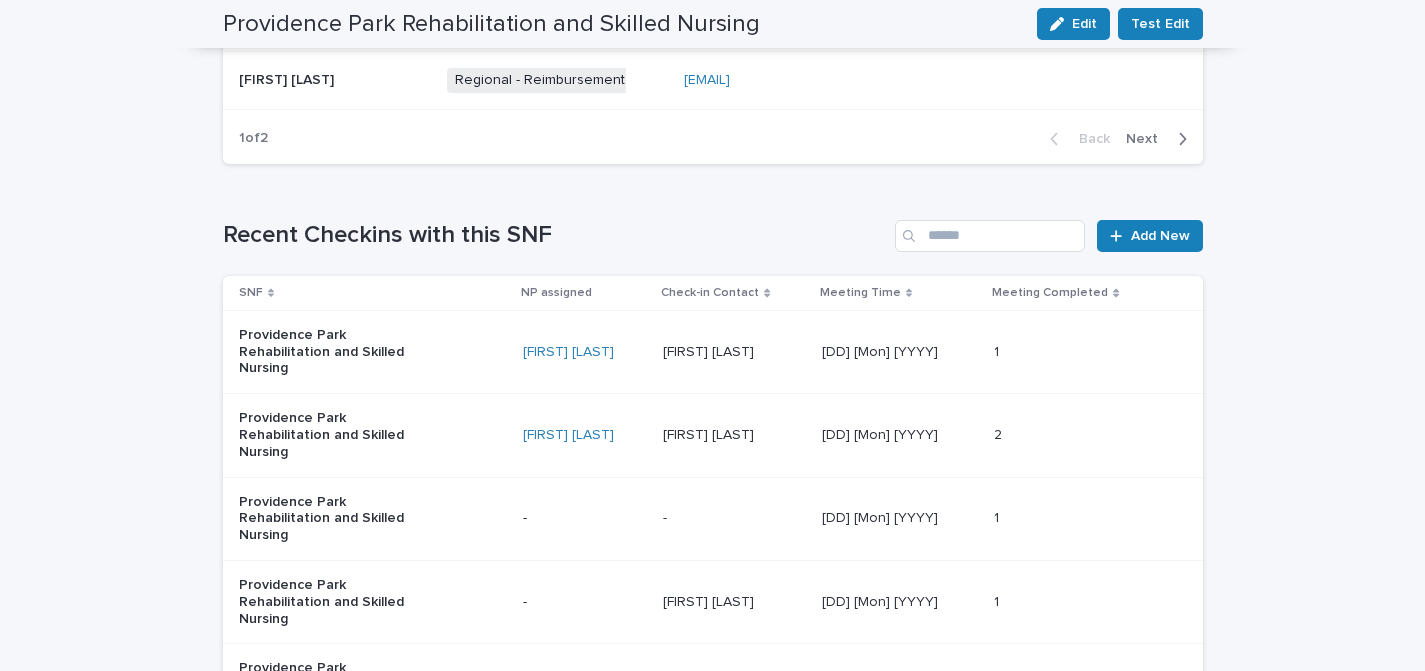 click on "Providence Park Rehabilitation and Skilled Nursing" at bounding box center [373, 352] 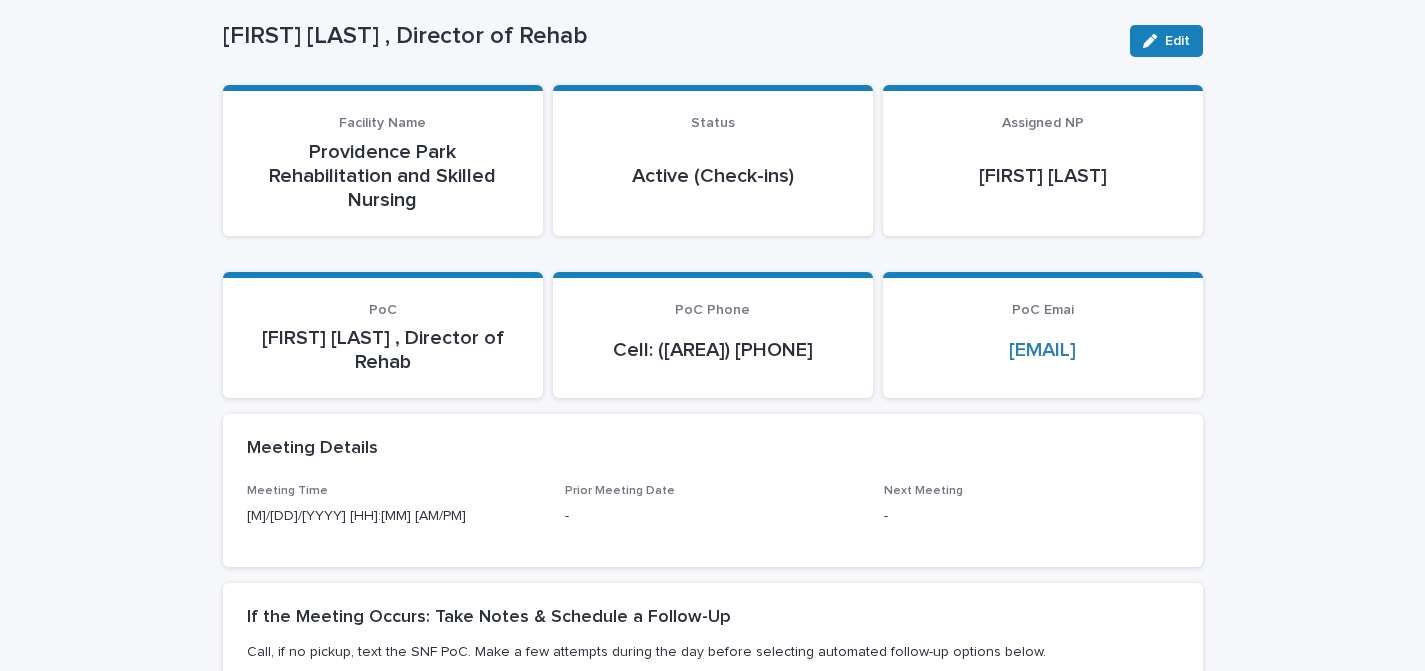 scroll, scrollTop: 0, scrollLeft: 0, axis: both 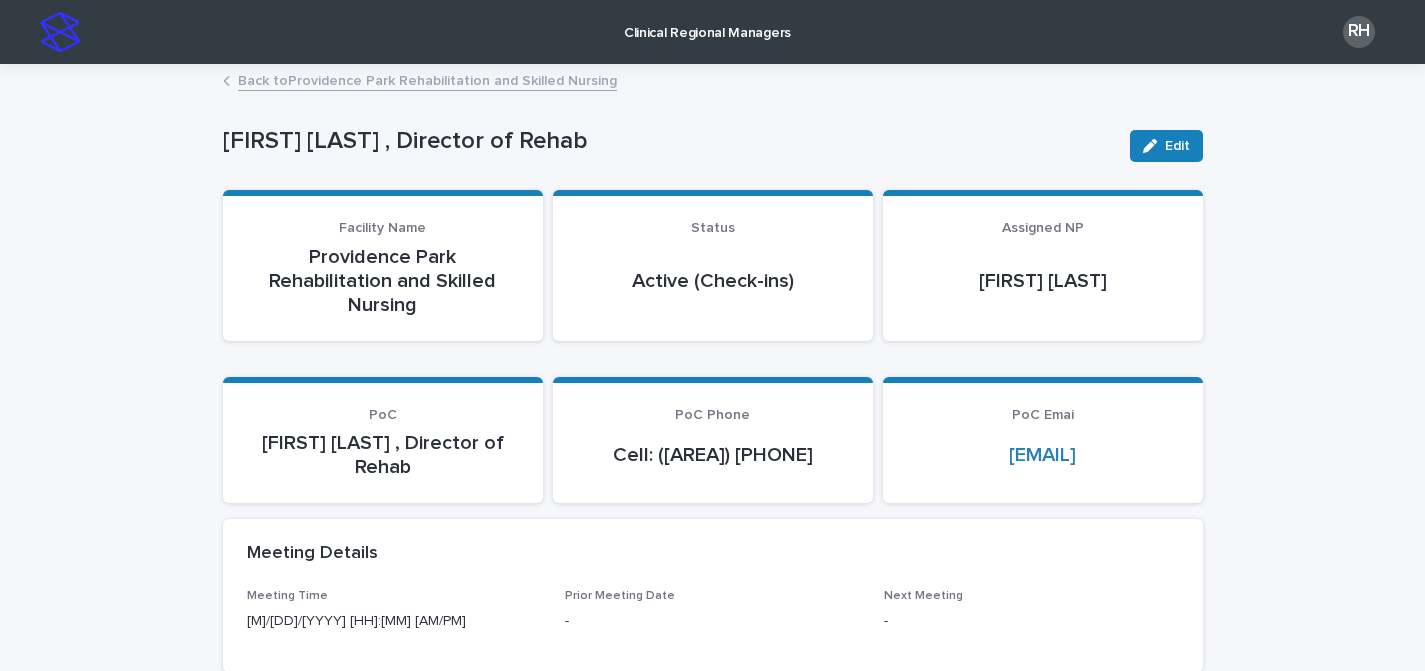 click on "Back to  [COMPANY]" at bounding box center [427, 79] 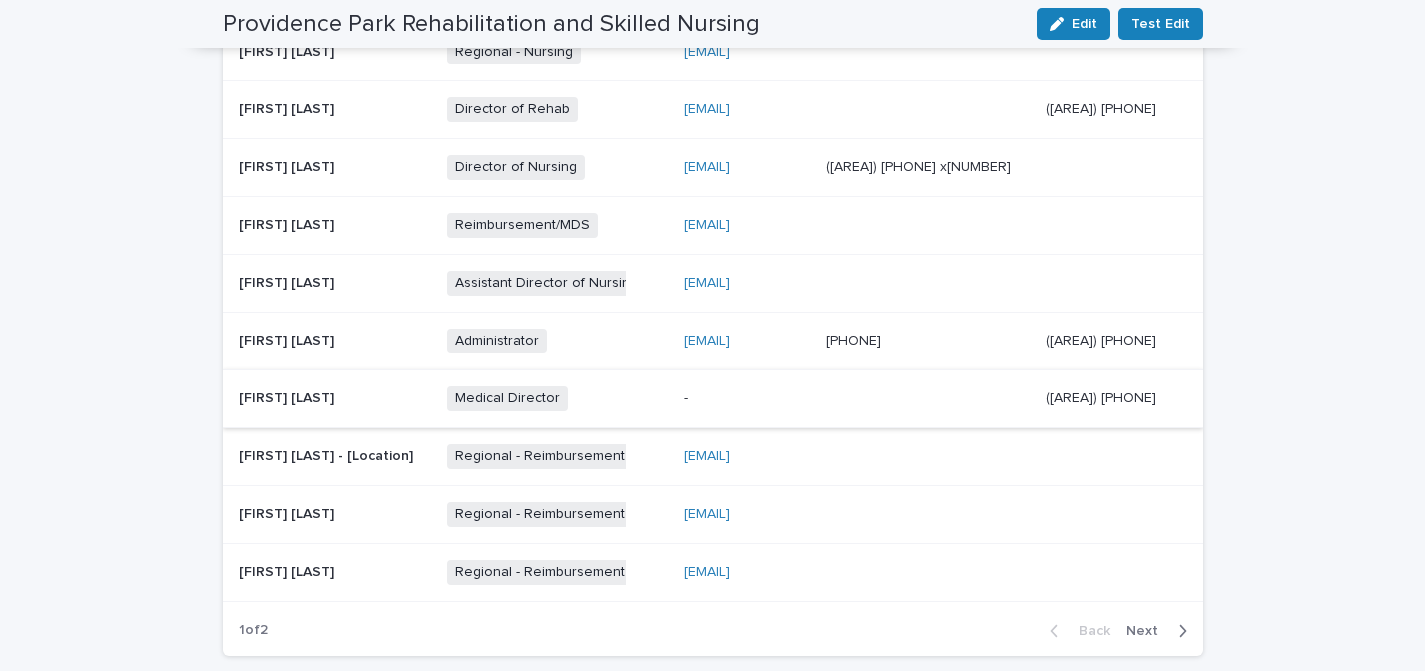 scroll, scrollTop: 0, scrollLeft: 0, axis: both 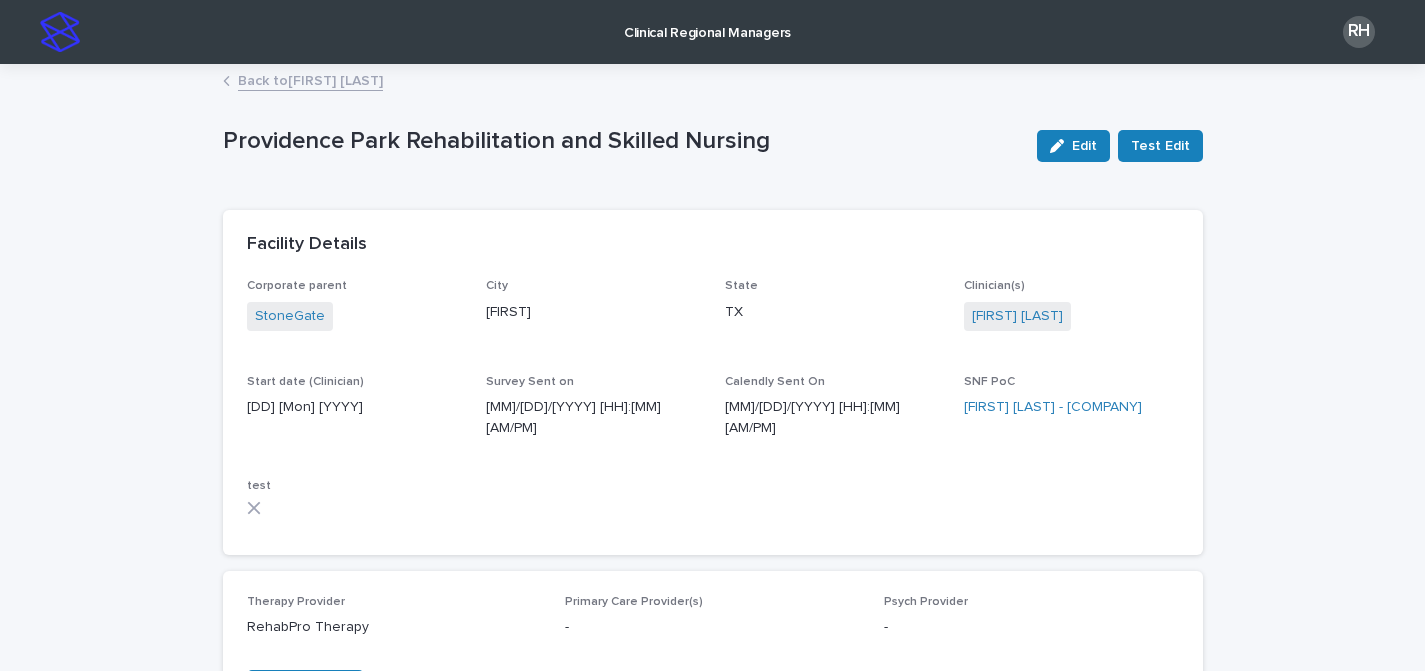 click on "Back to  [FIRST] [LAST]" at bounding box center [310, 79] 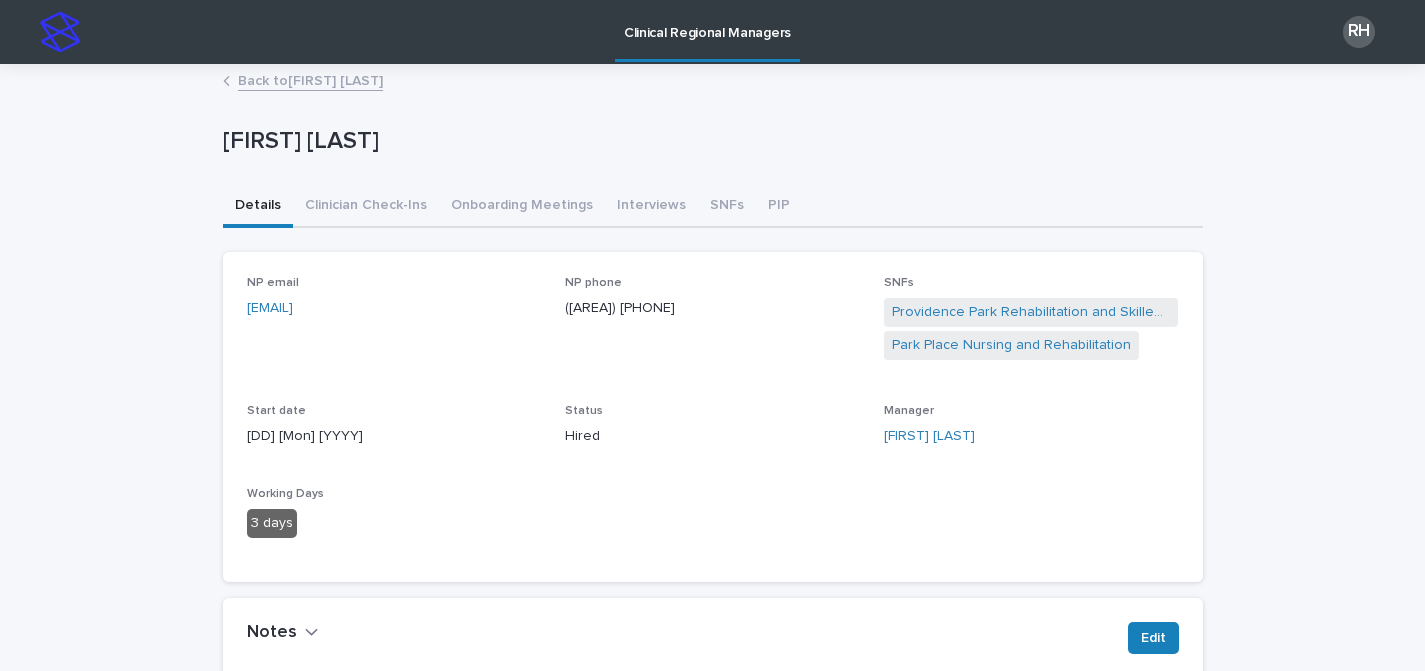 scroll, scrollTop: 5, scrollLeft: 0, axis: vertical 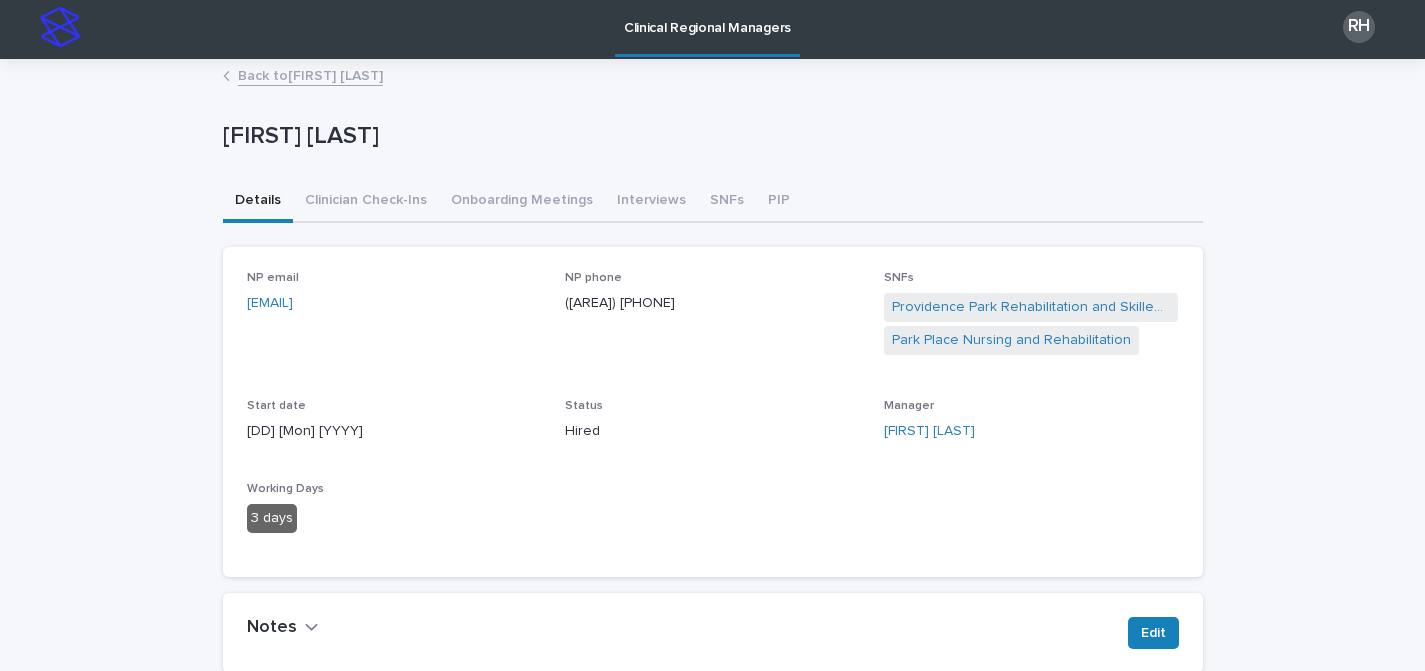 click on "Back to  [FIRST] [LAST]" at bounding box center [310, 74] 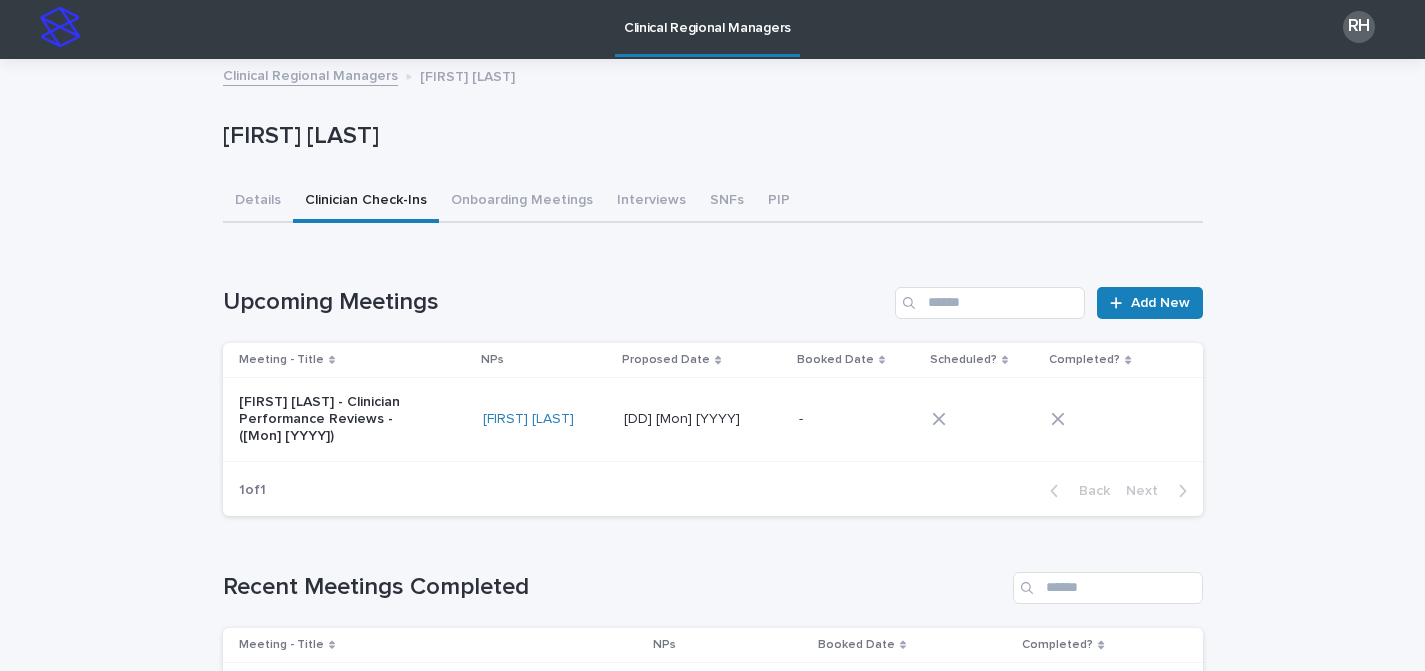 click on "Clinical Regional Managers" at bounding box center [310, 74] 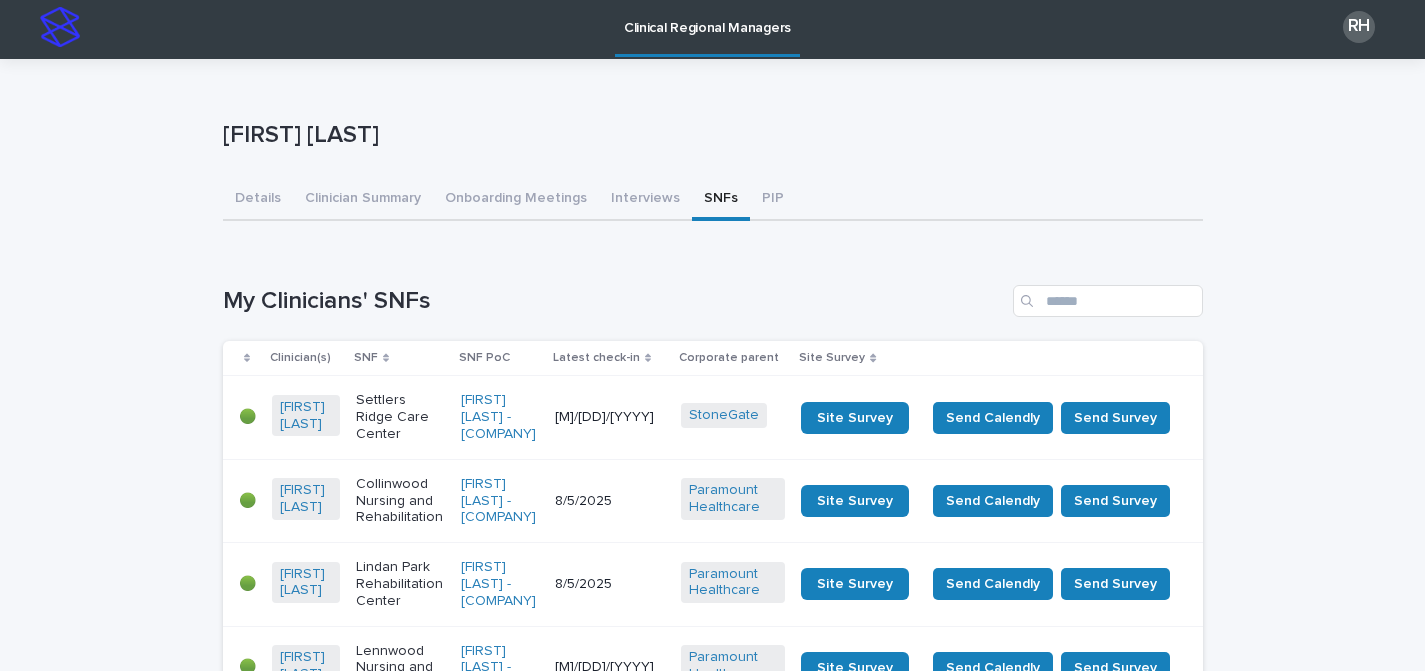 scroll, scrollTop: 0, scrollLeft: 0, axis: both 